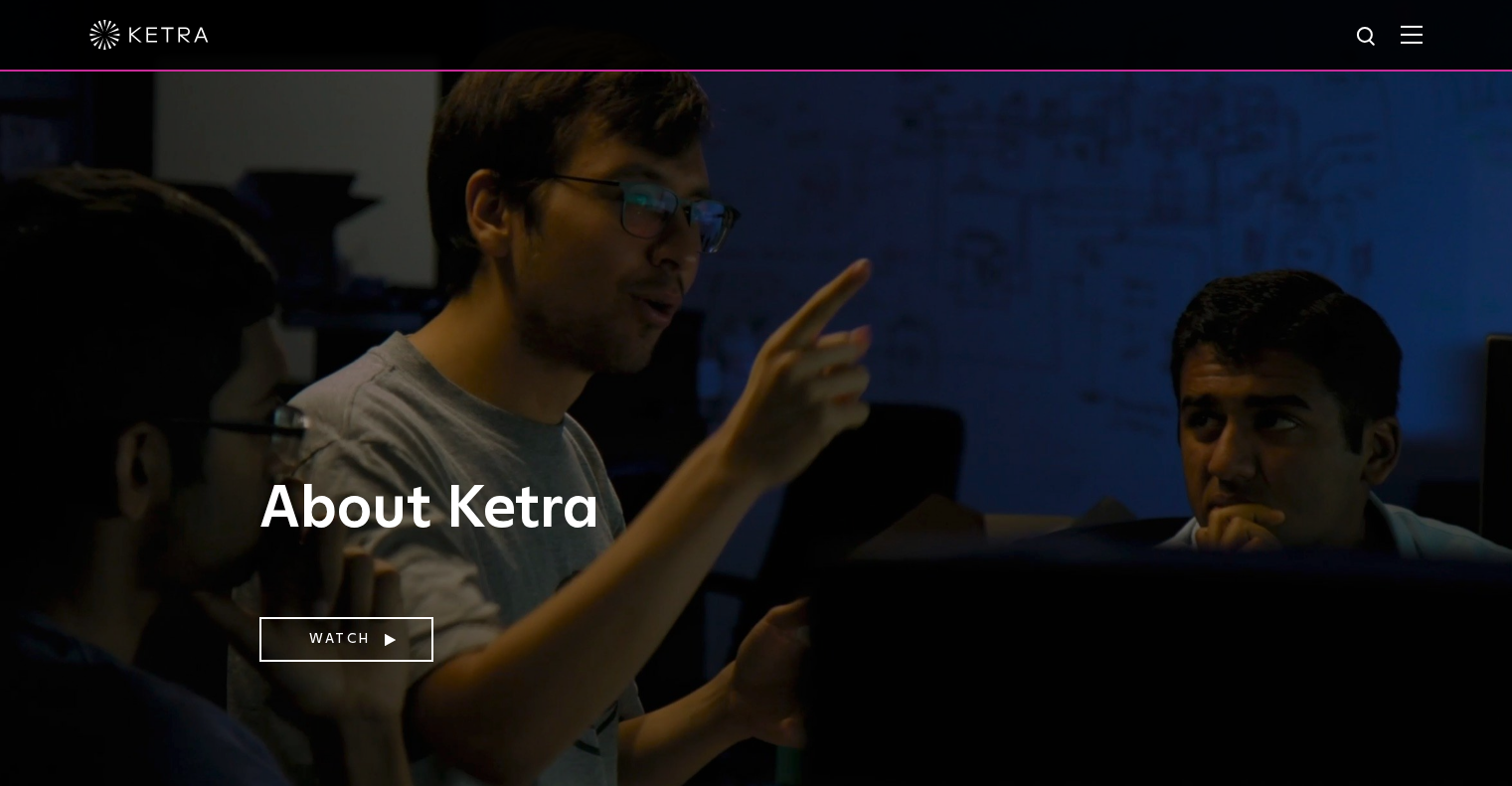 scroll, scrollTop: 894, scrollLeft: 0, axis: vertical 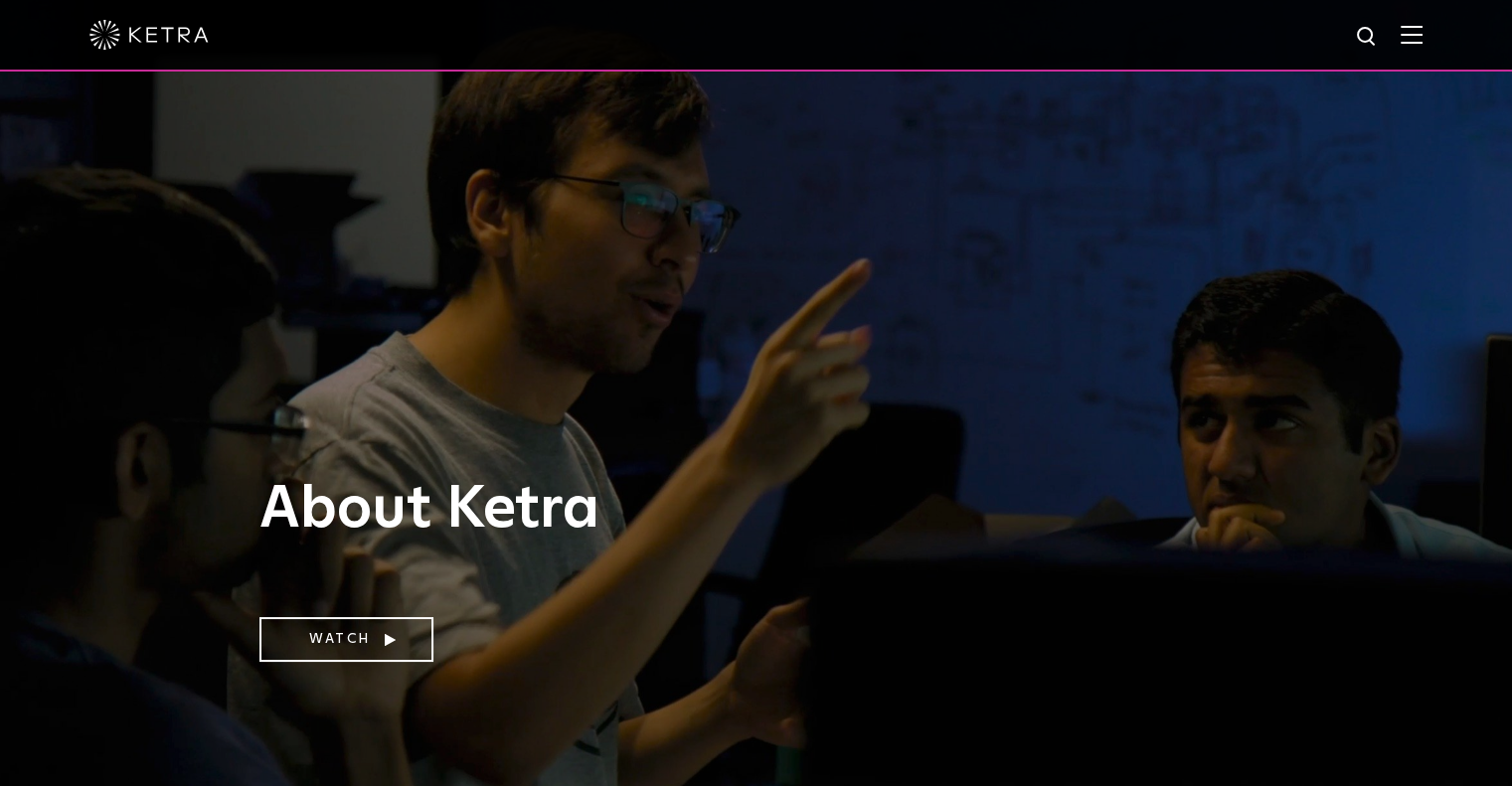click at bounding box center (1412, 34) 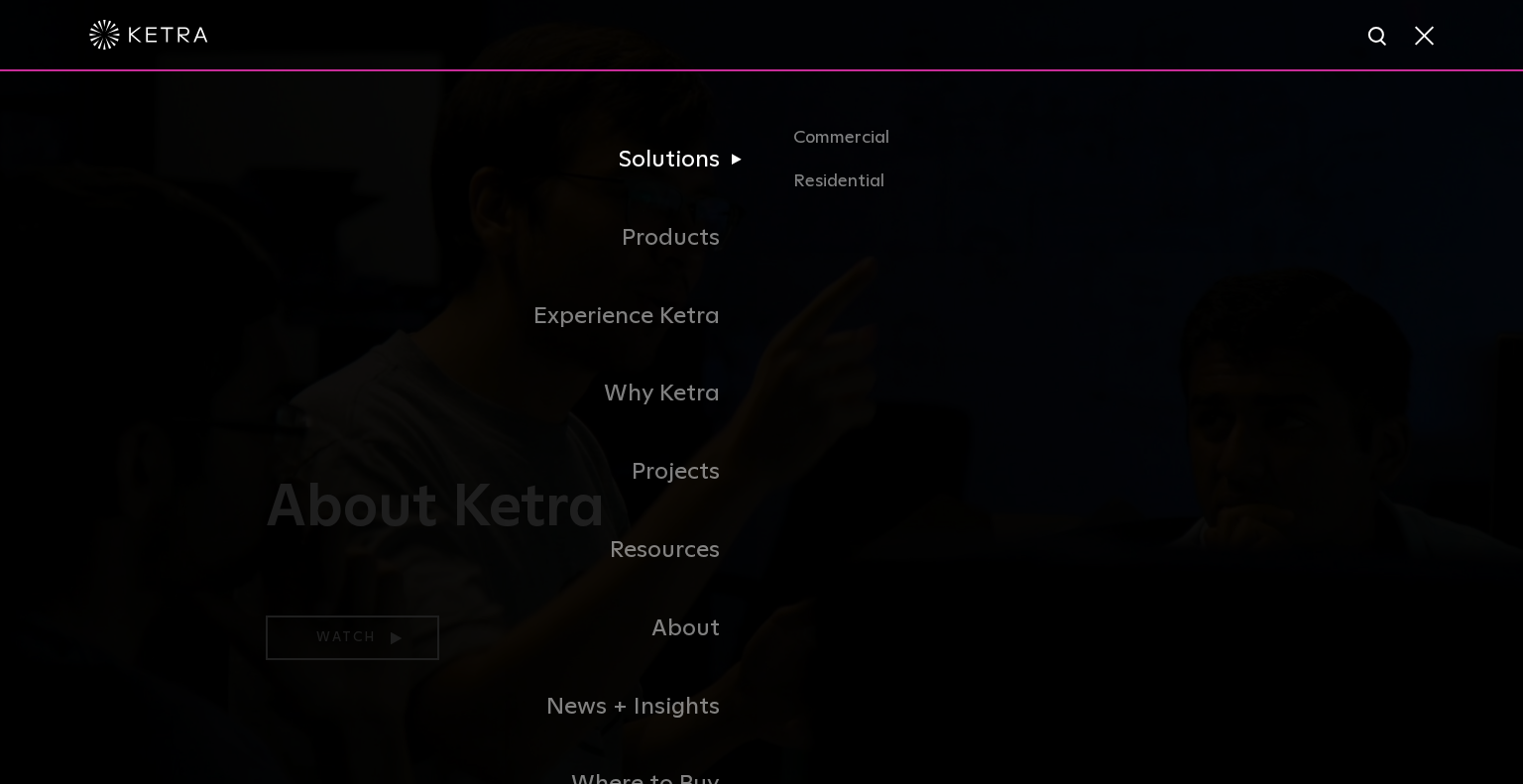click on "Solutions" at bounding box center (514, 160) 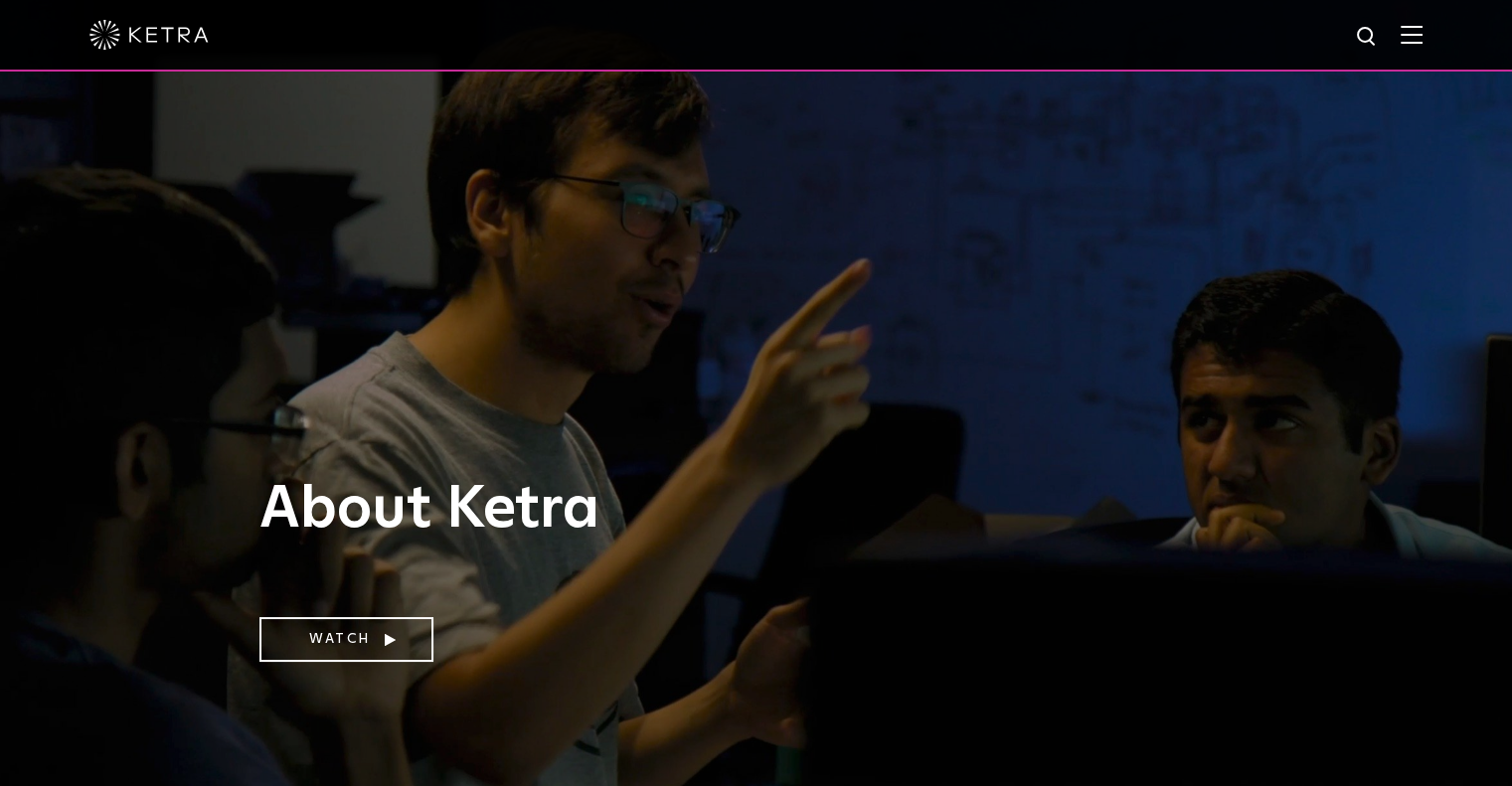 click at bounding box center (1412, 34) 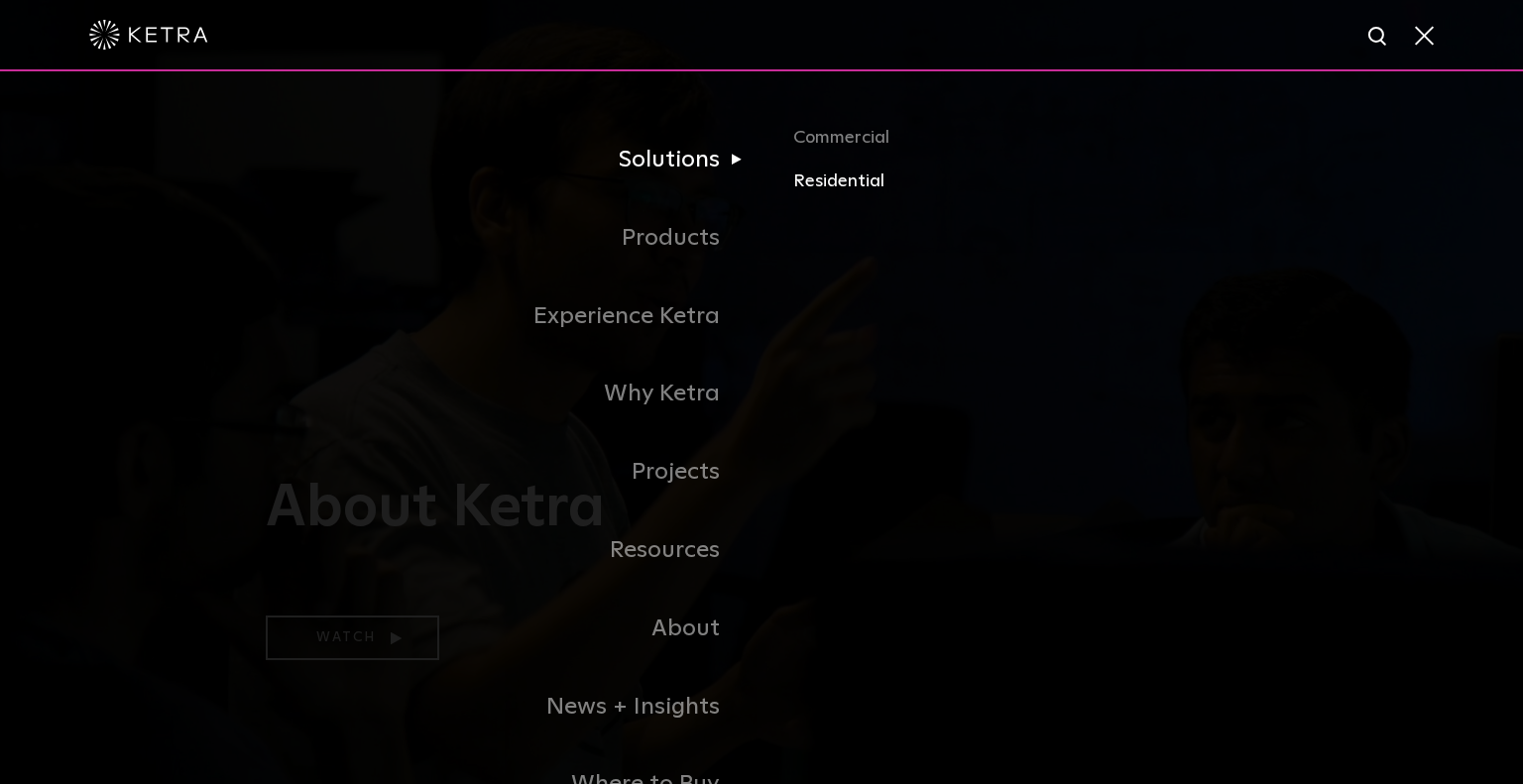 click on "Residential" at bounding box center [1025, 181] 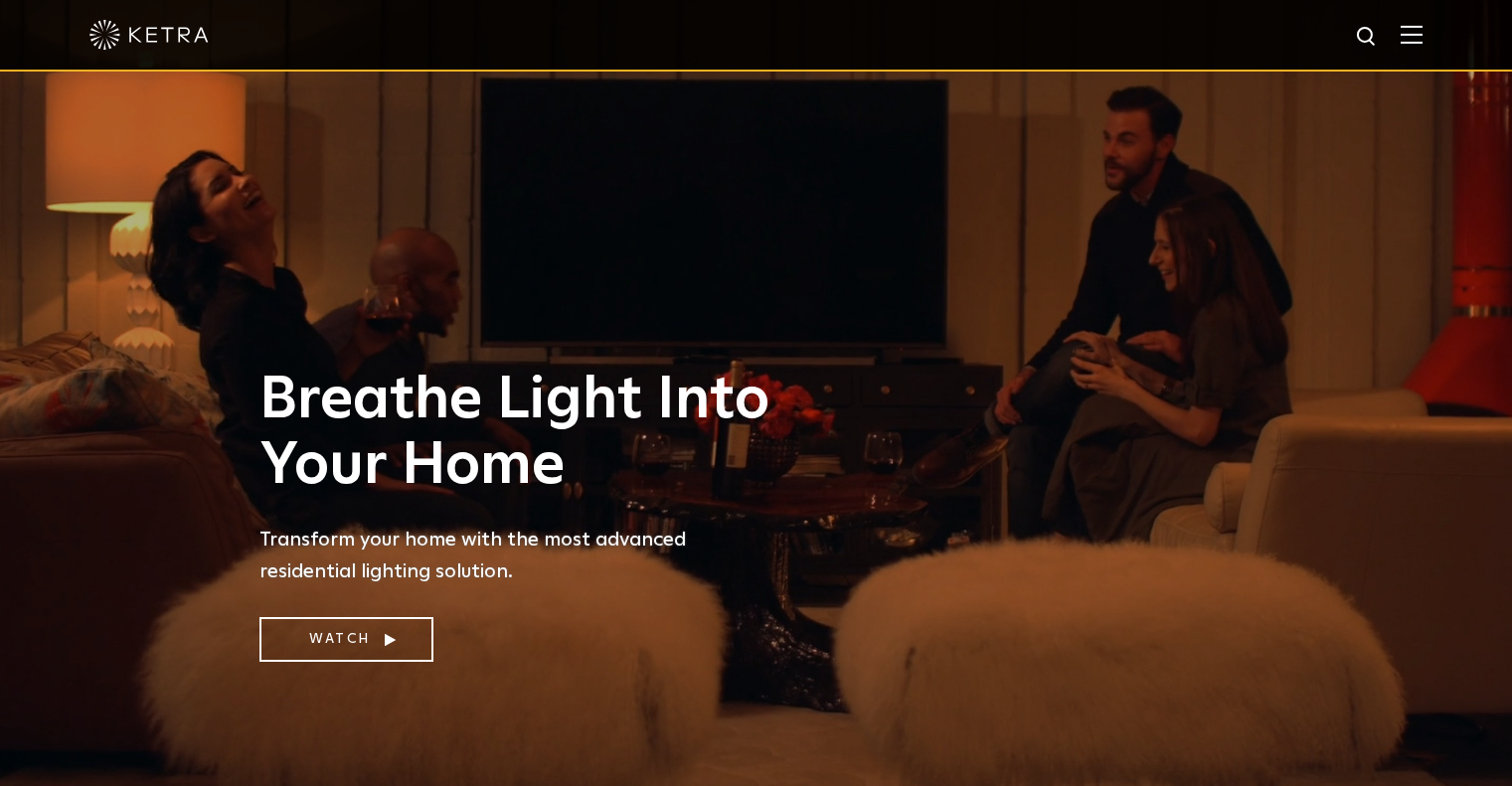 scroll, scrollTop: 0, scrollLeft: 0, axis: both 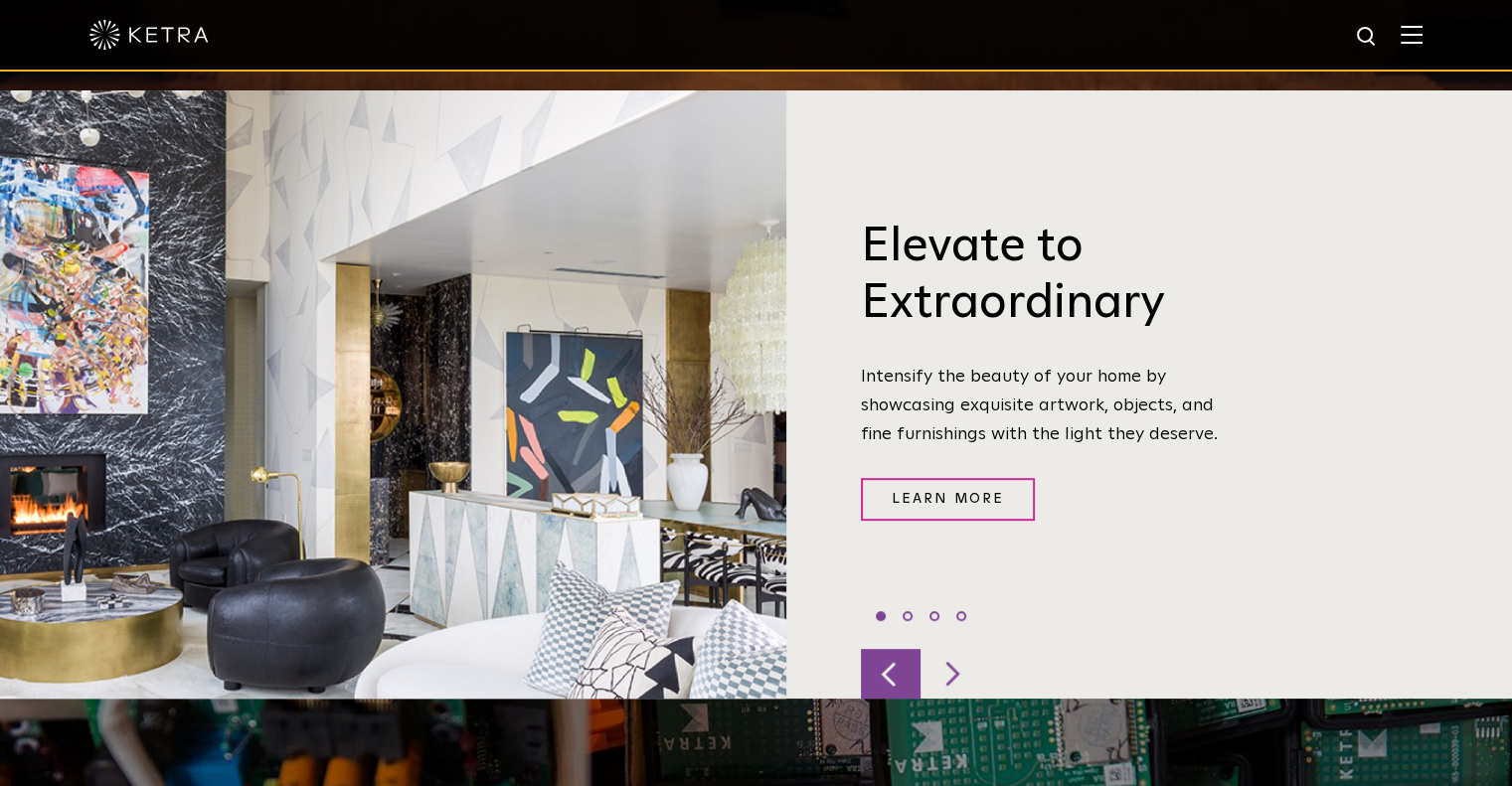 click at bounding box center (891, 674) 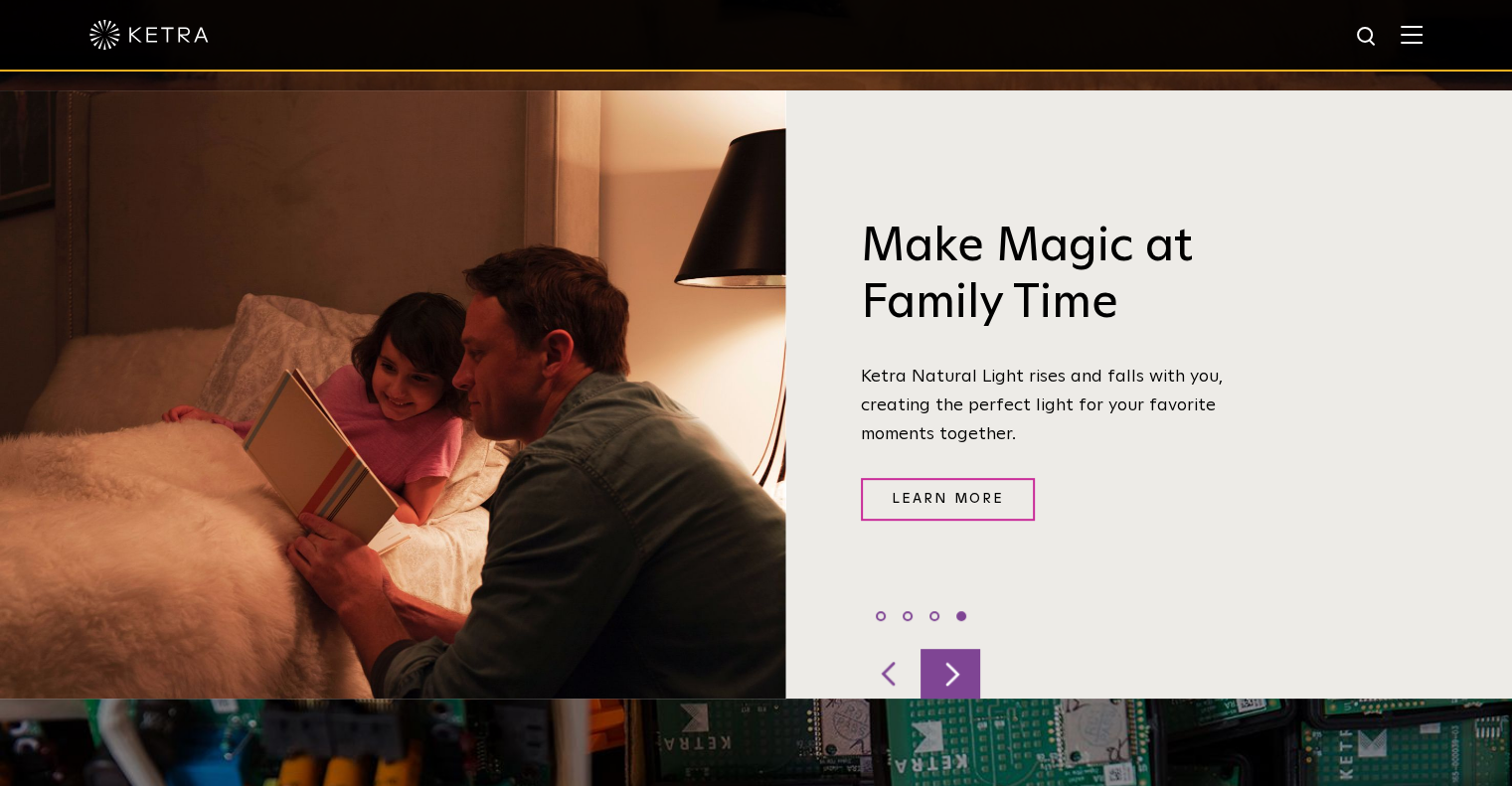 click at bounding box center [950, 674] 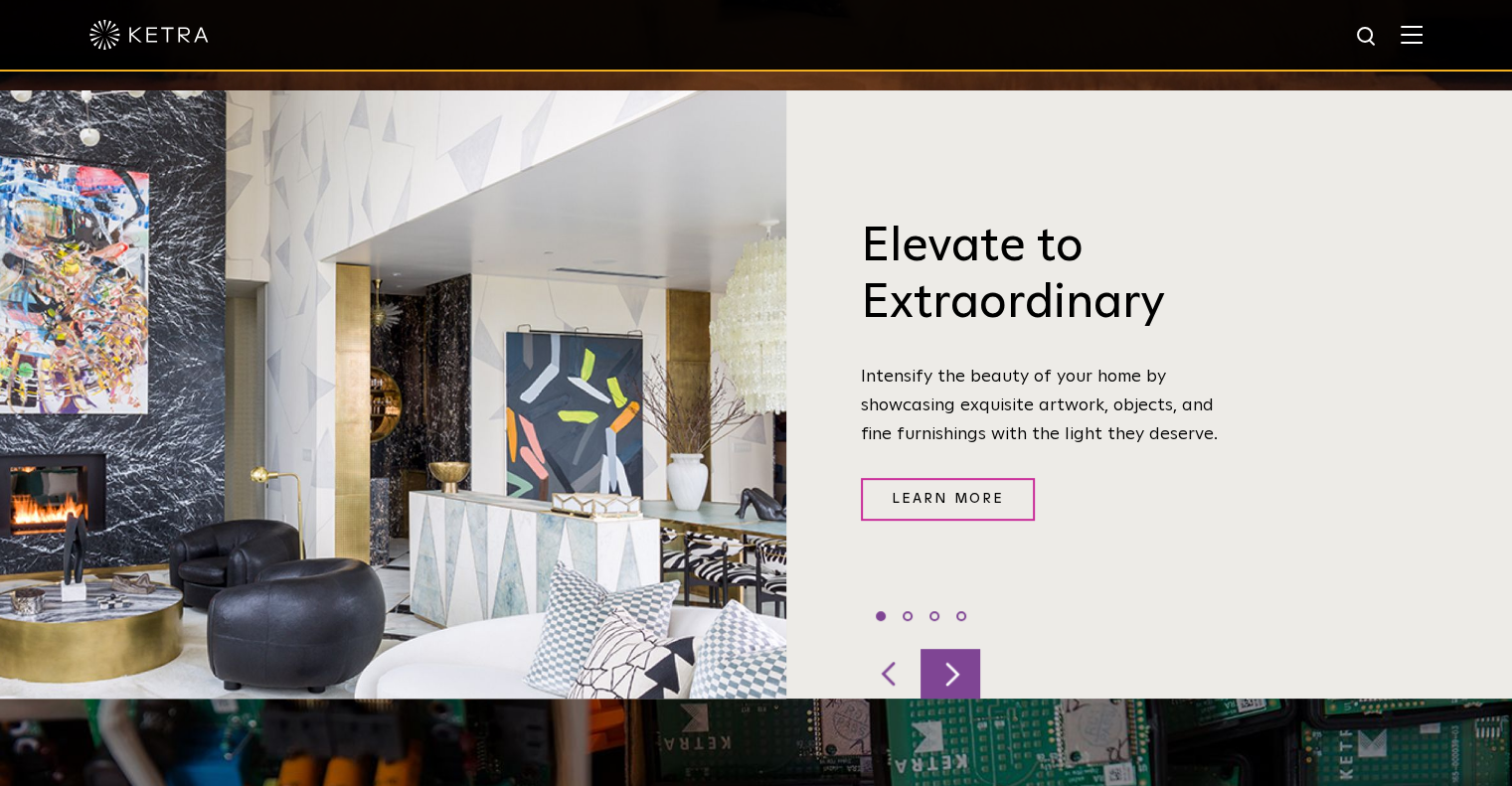 click at bounding box center (950, 674) 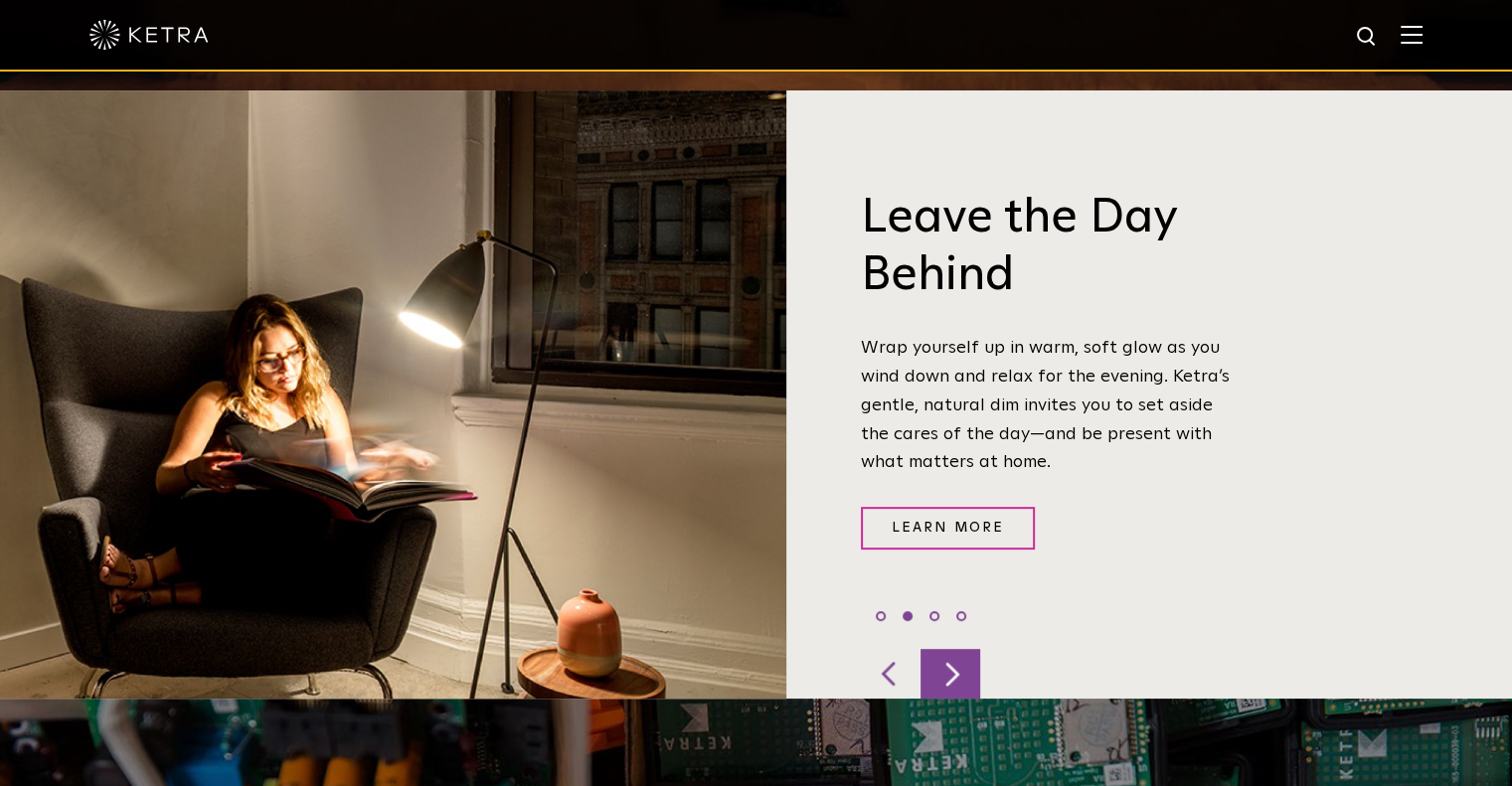 click at bounding box center (950, 674) 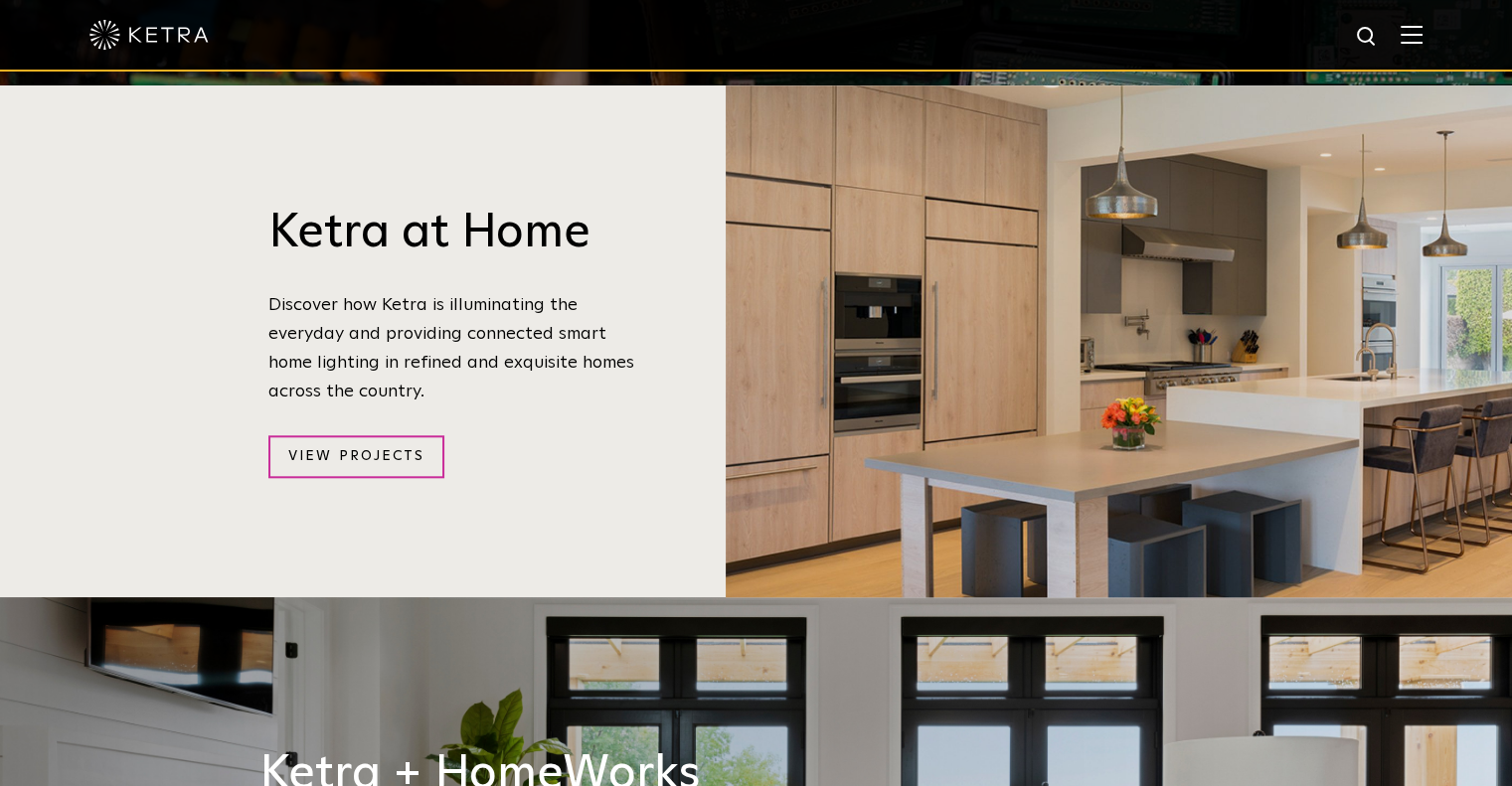 scroll, scrollTop: 1888, scrollLeft: 0, axis: vertical 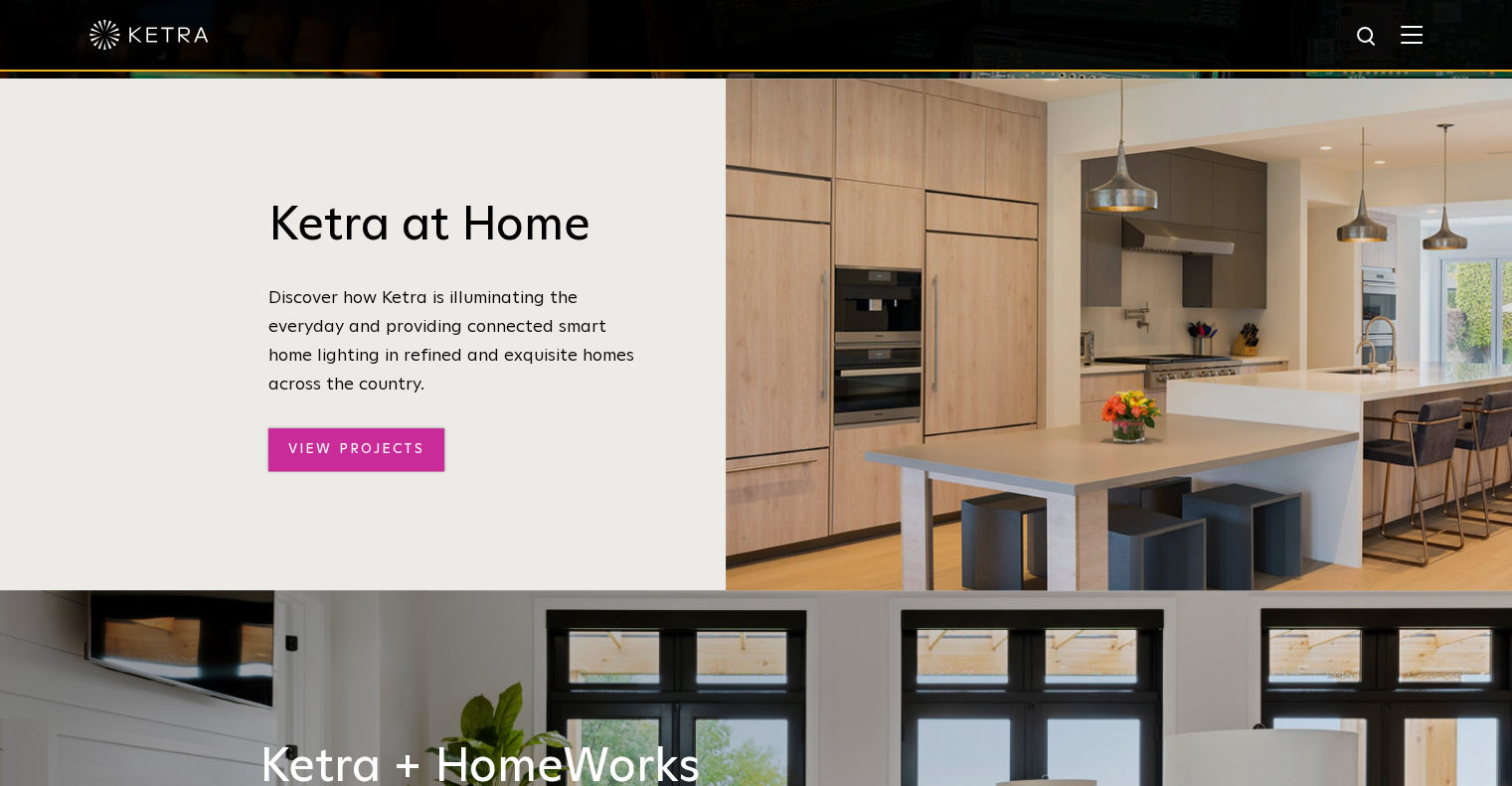 click on "View Projects" at bounding box center [356, 449] 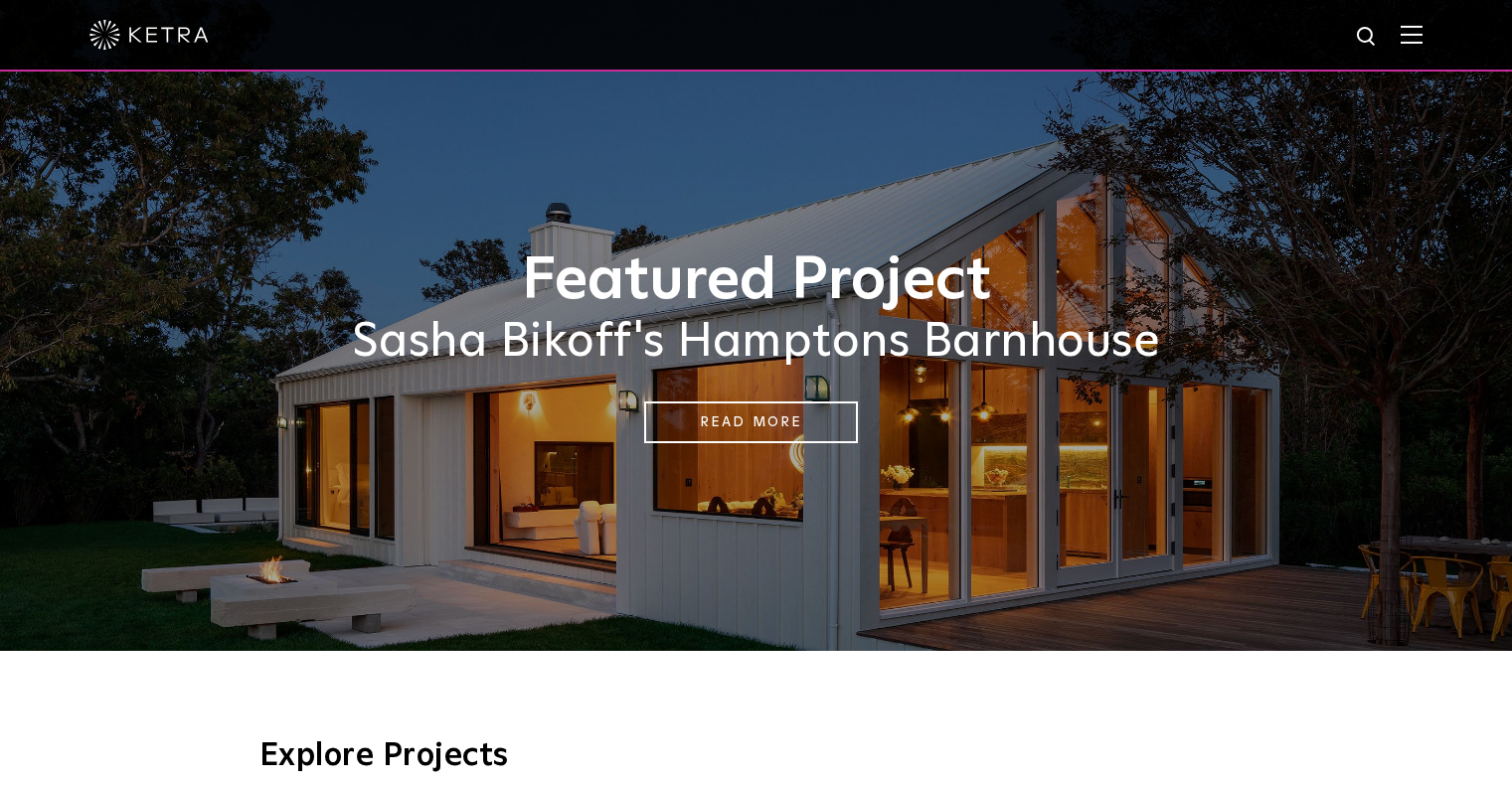 scroll, scrollTop: 0, scrollLeft: 0, axis: both 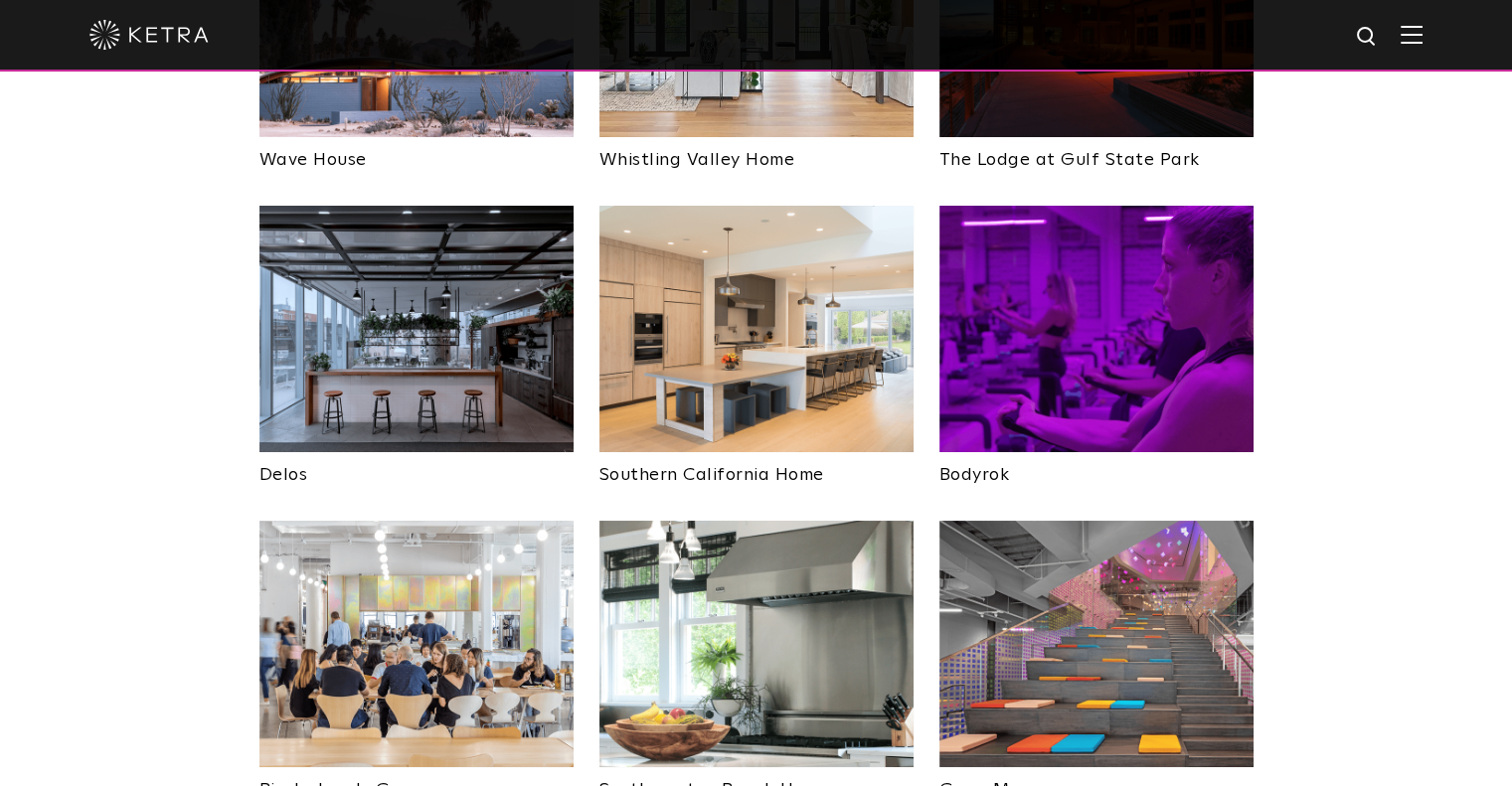 click at bounding box center [756, 329] 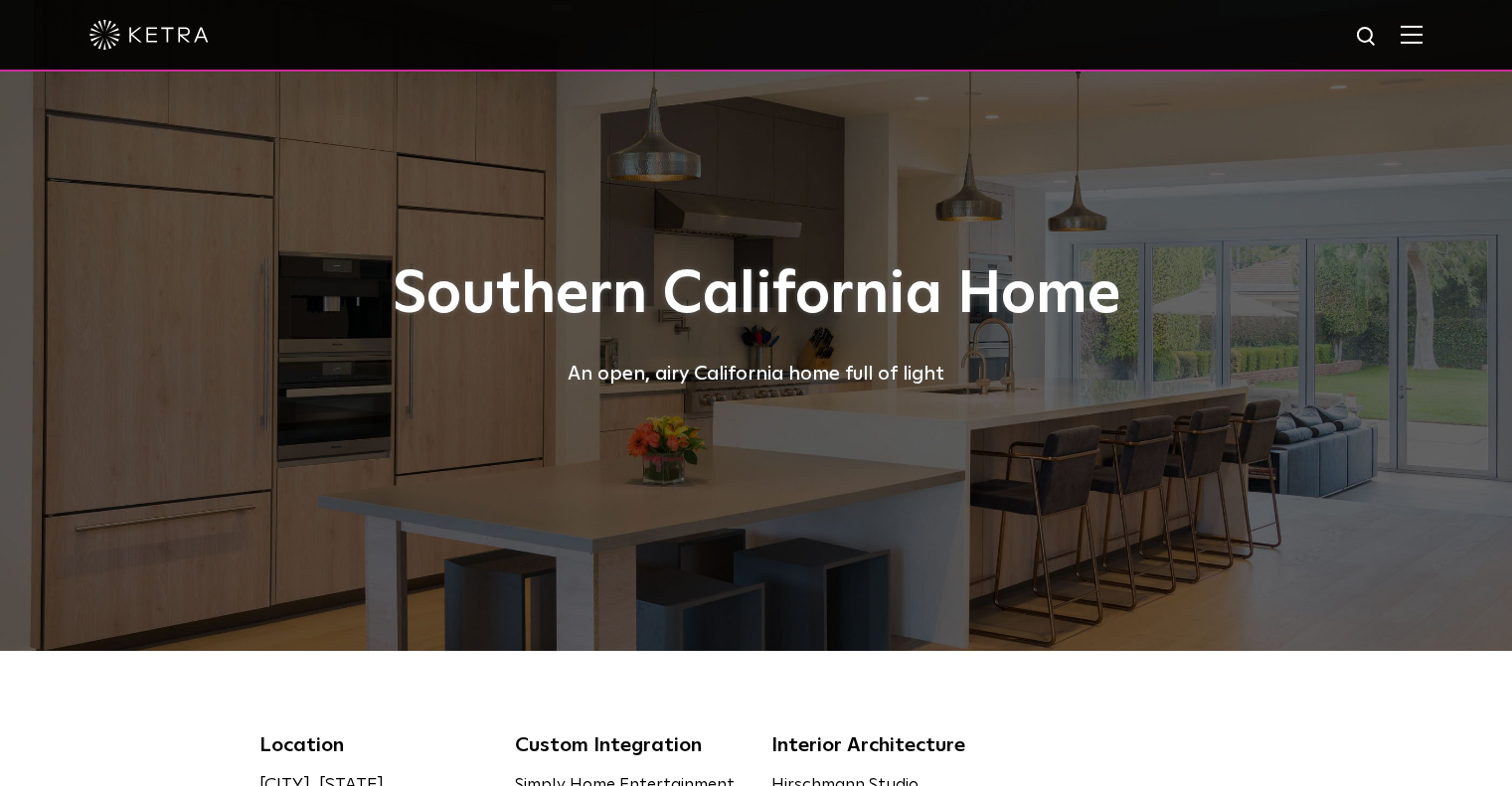 scroll, scrollTop: 0, scrollLeft: 0, axis: both 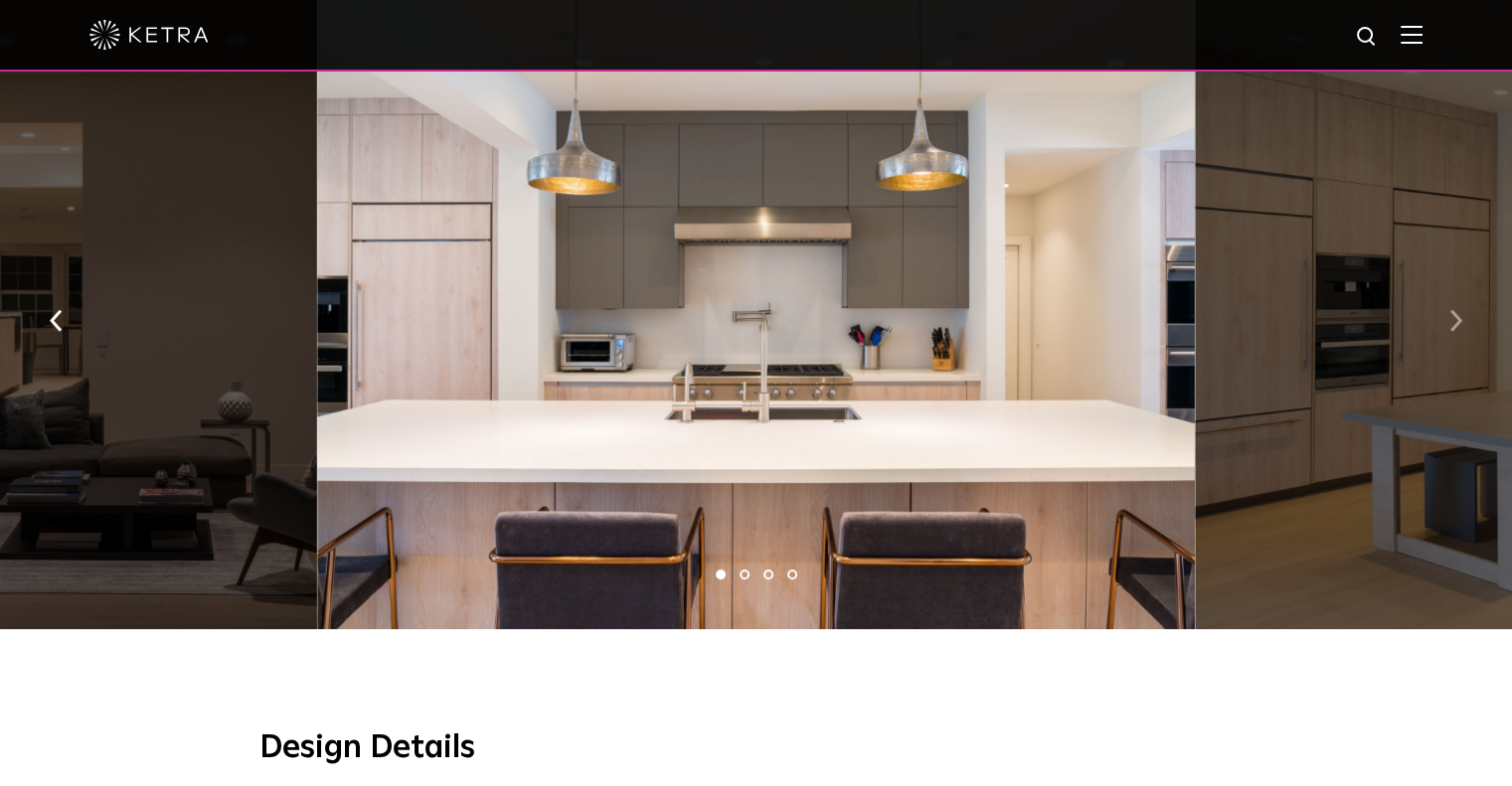click at bounding box center (1455, 321) 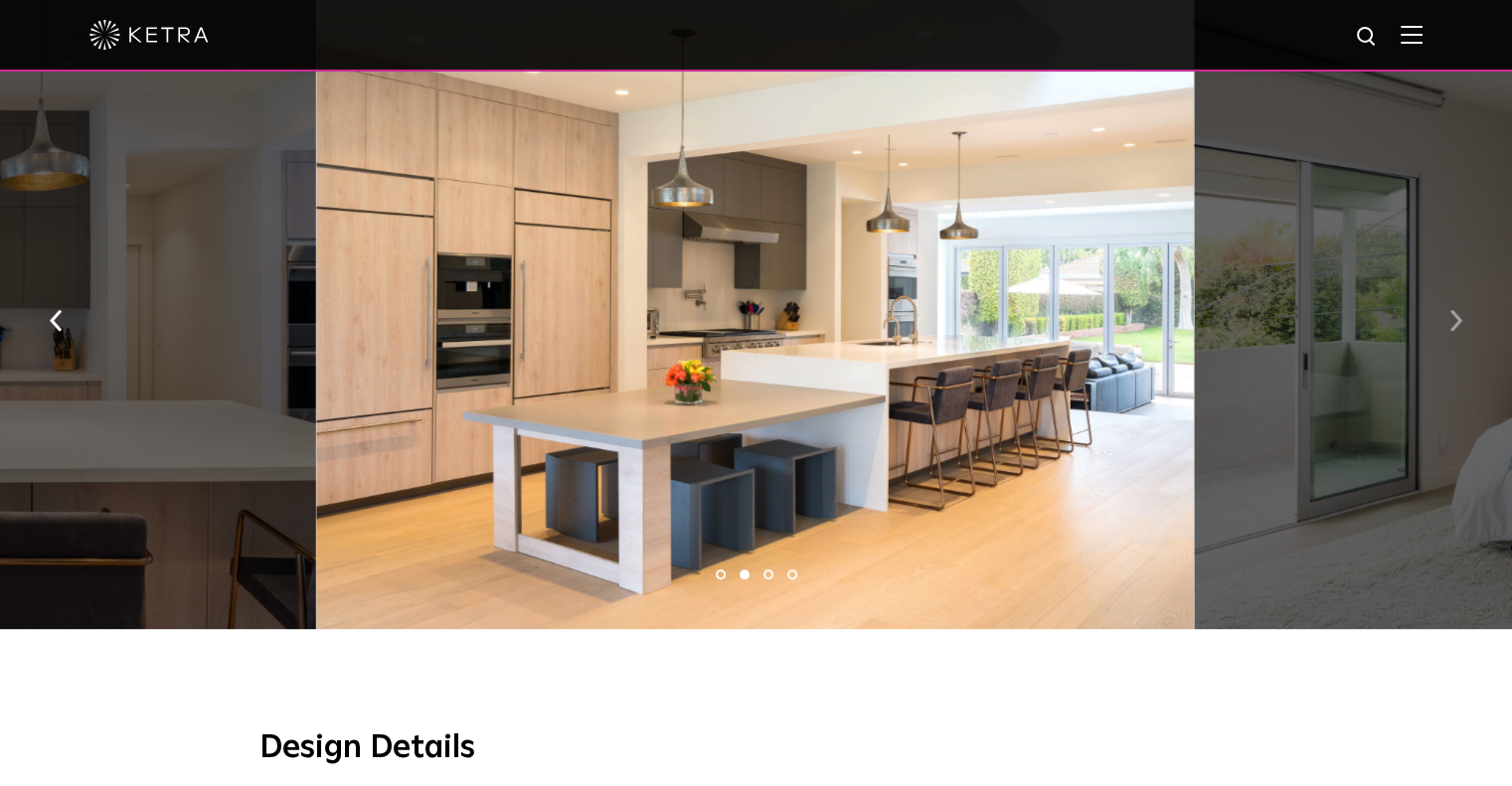 click at bounding box center (1455, 321) 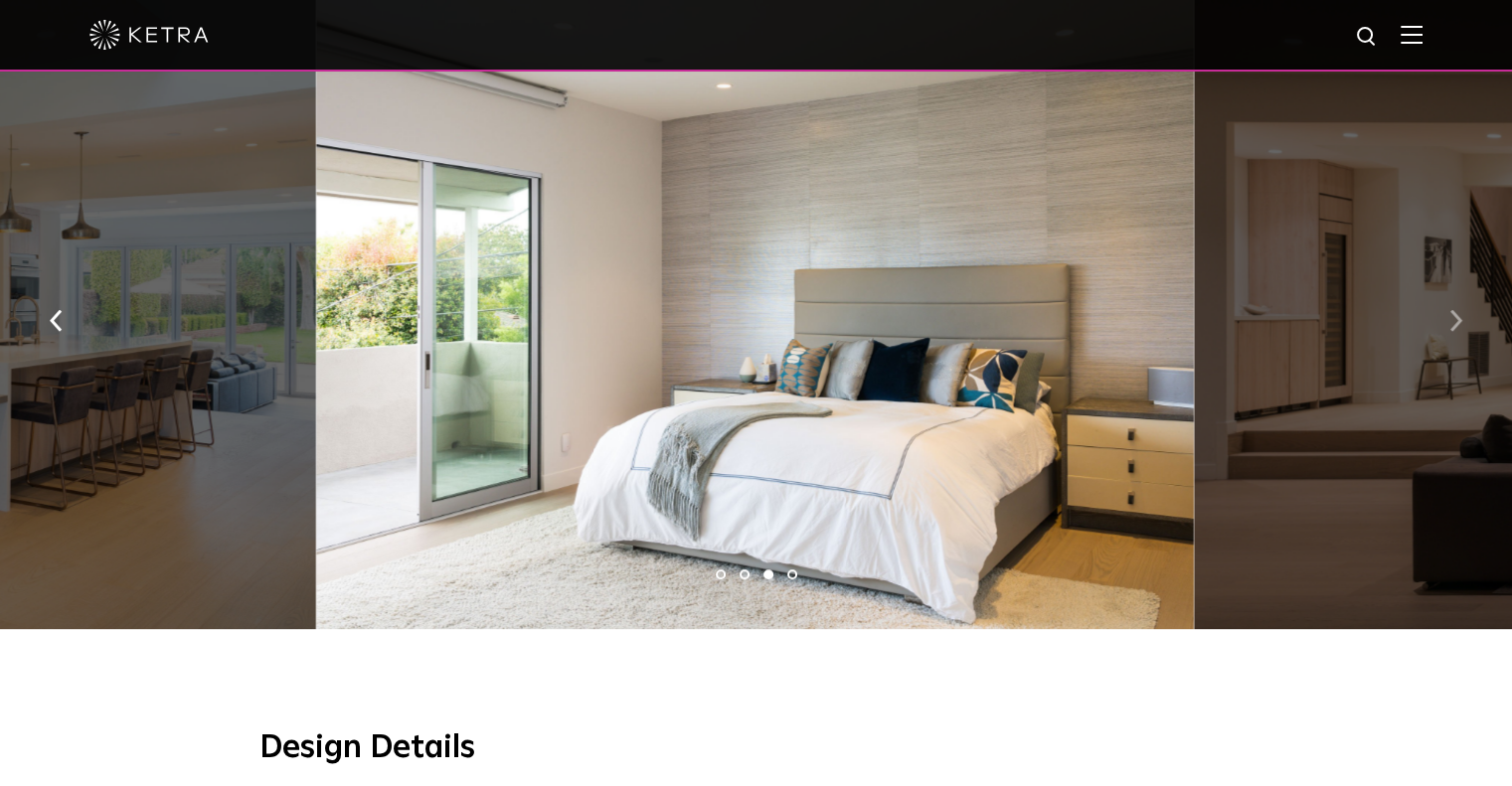 click at bounding box center (1455, 321) 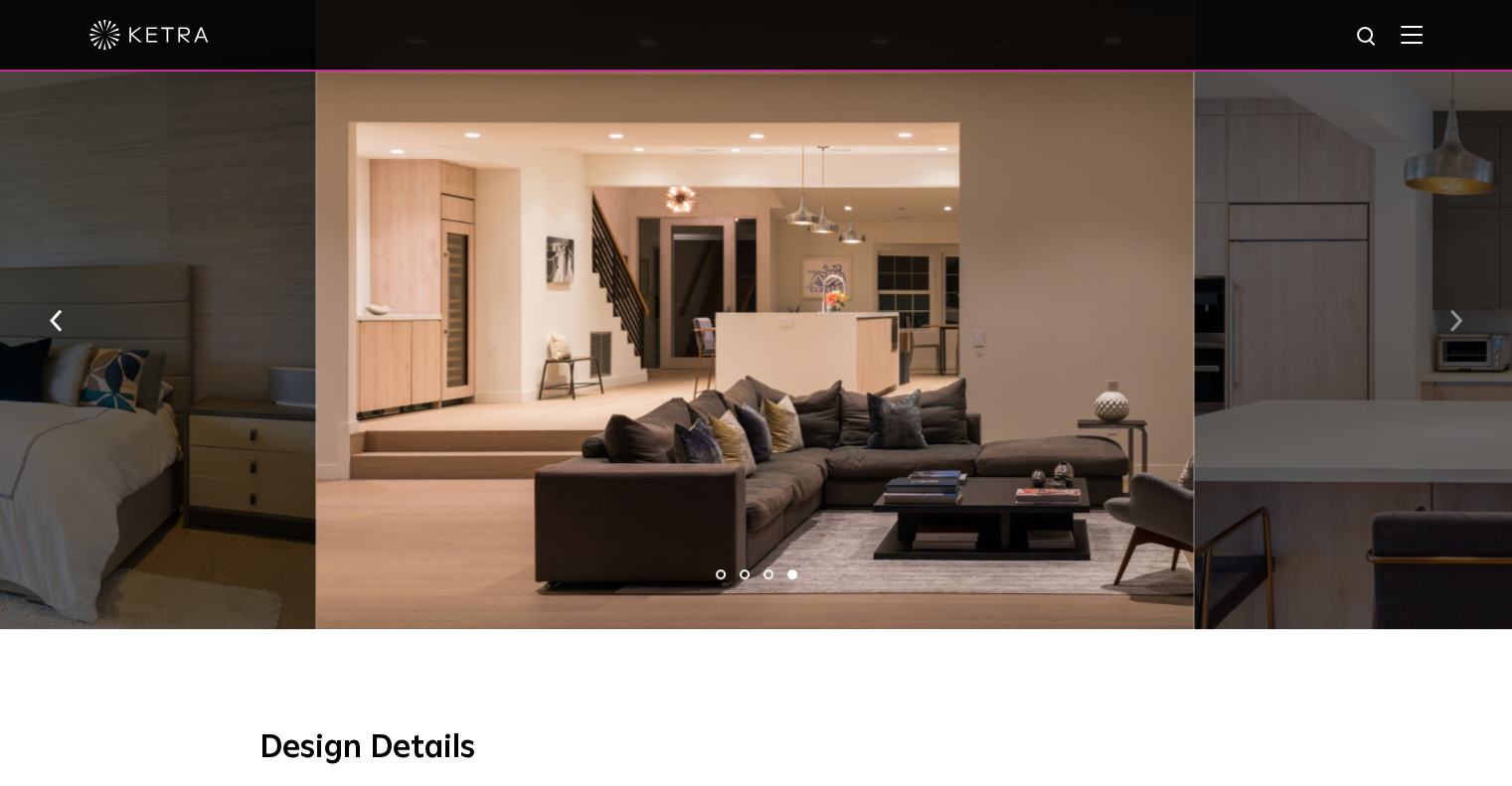 click at bounding box center [1455, 321] 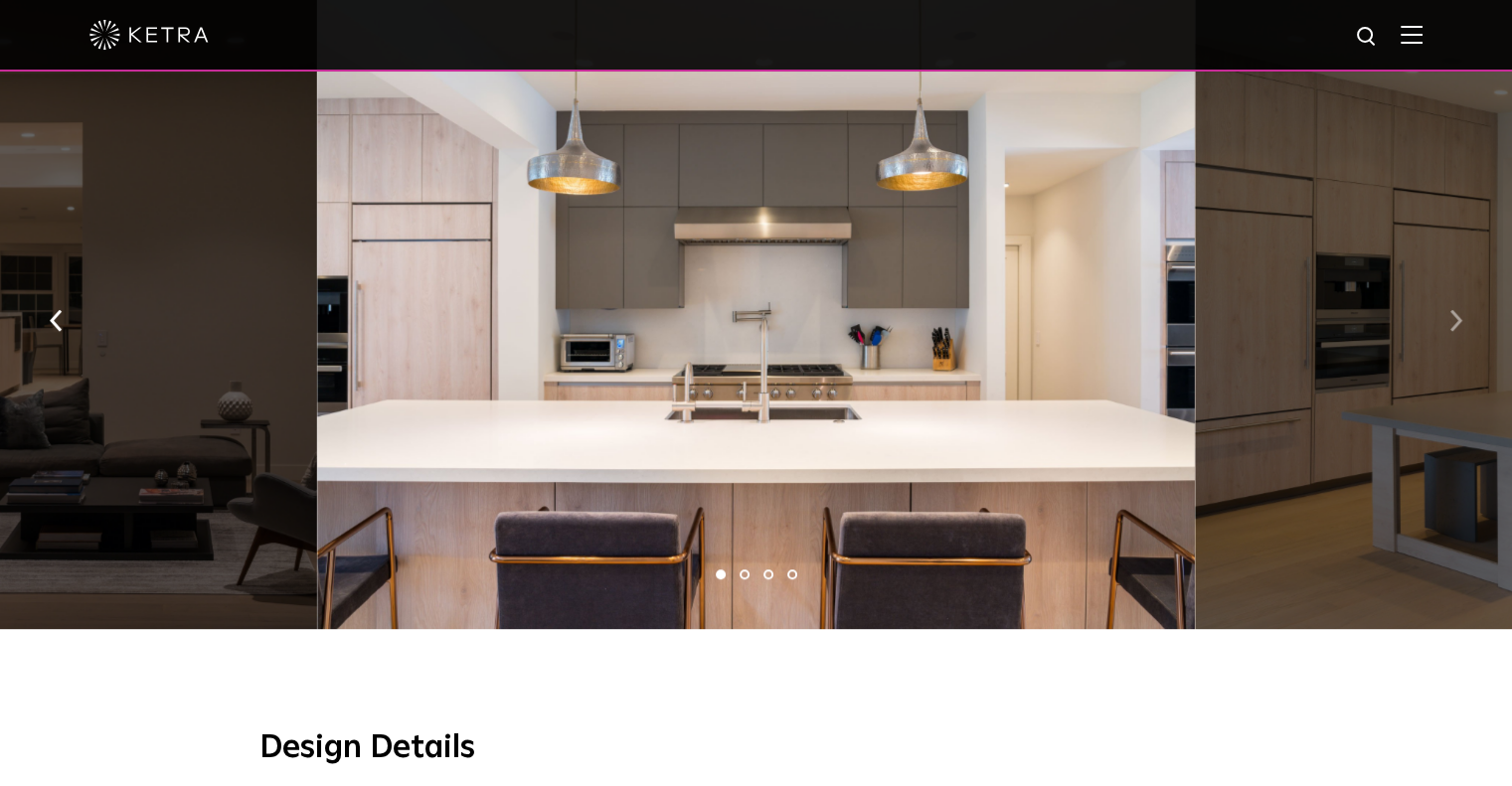 click at bounding box center [1455, 321] 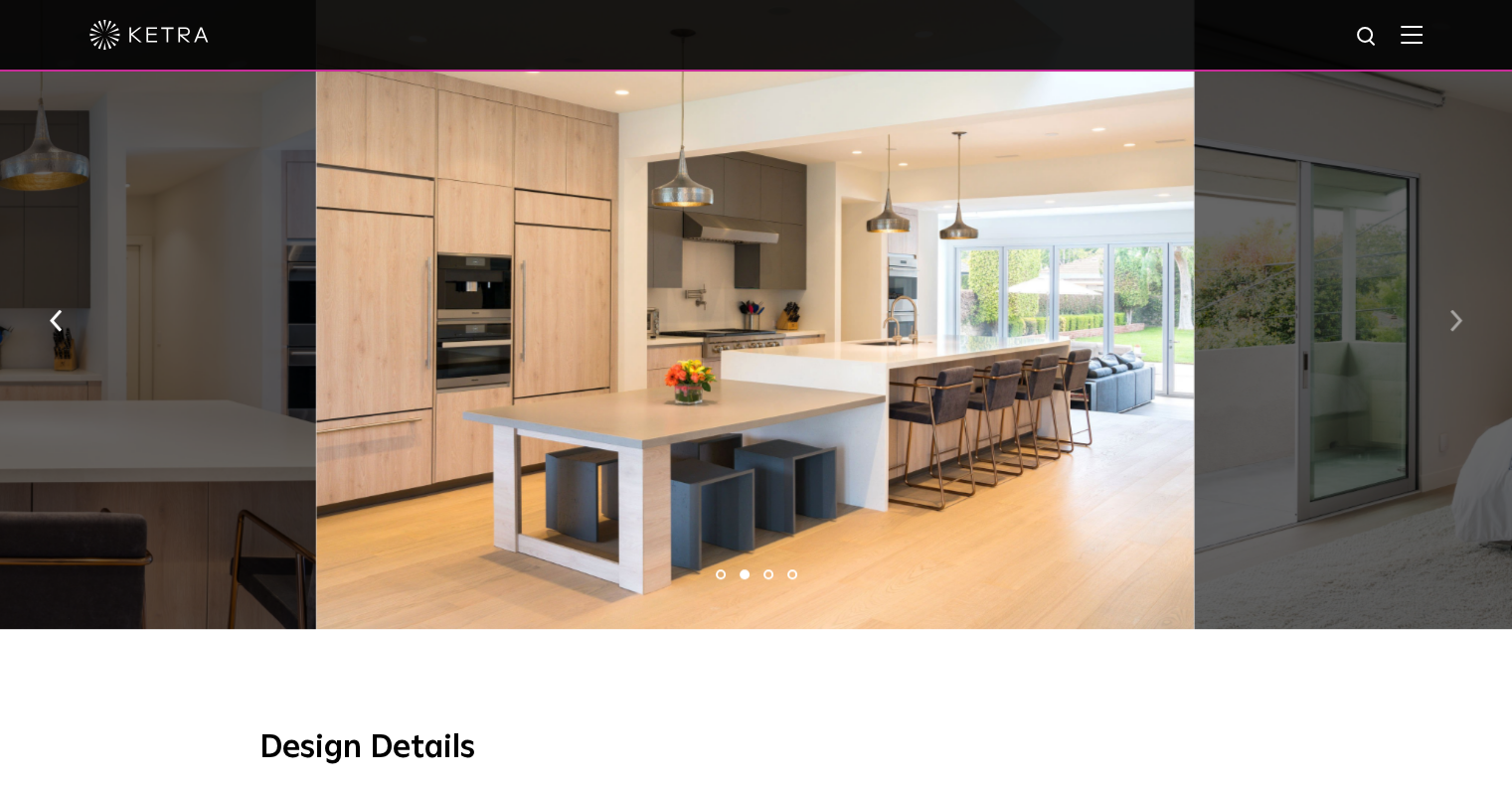 click at bounding box center (1455, 321) 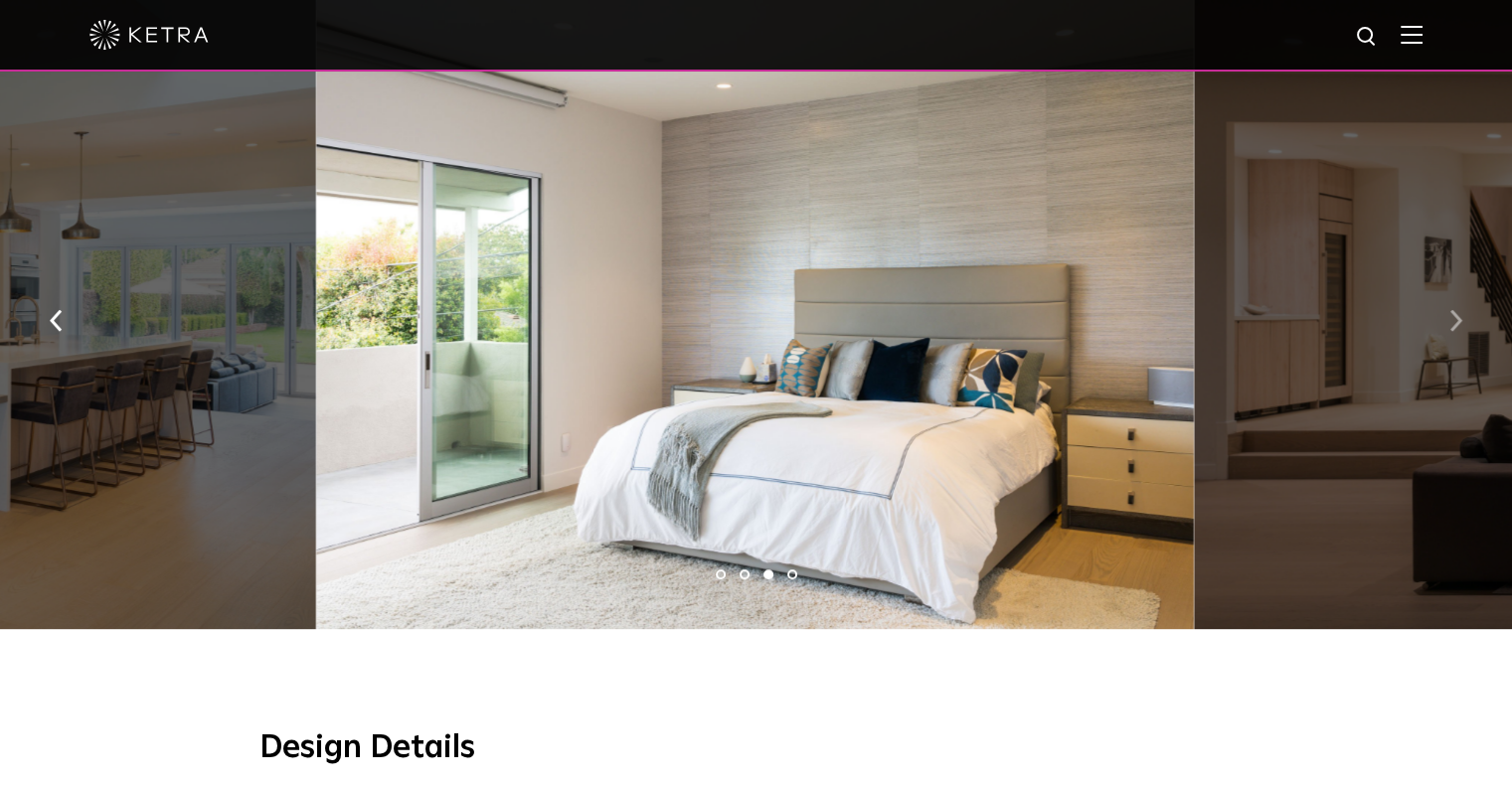 click at bounding box center (1455, 321) 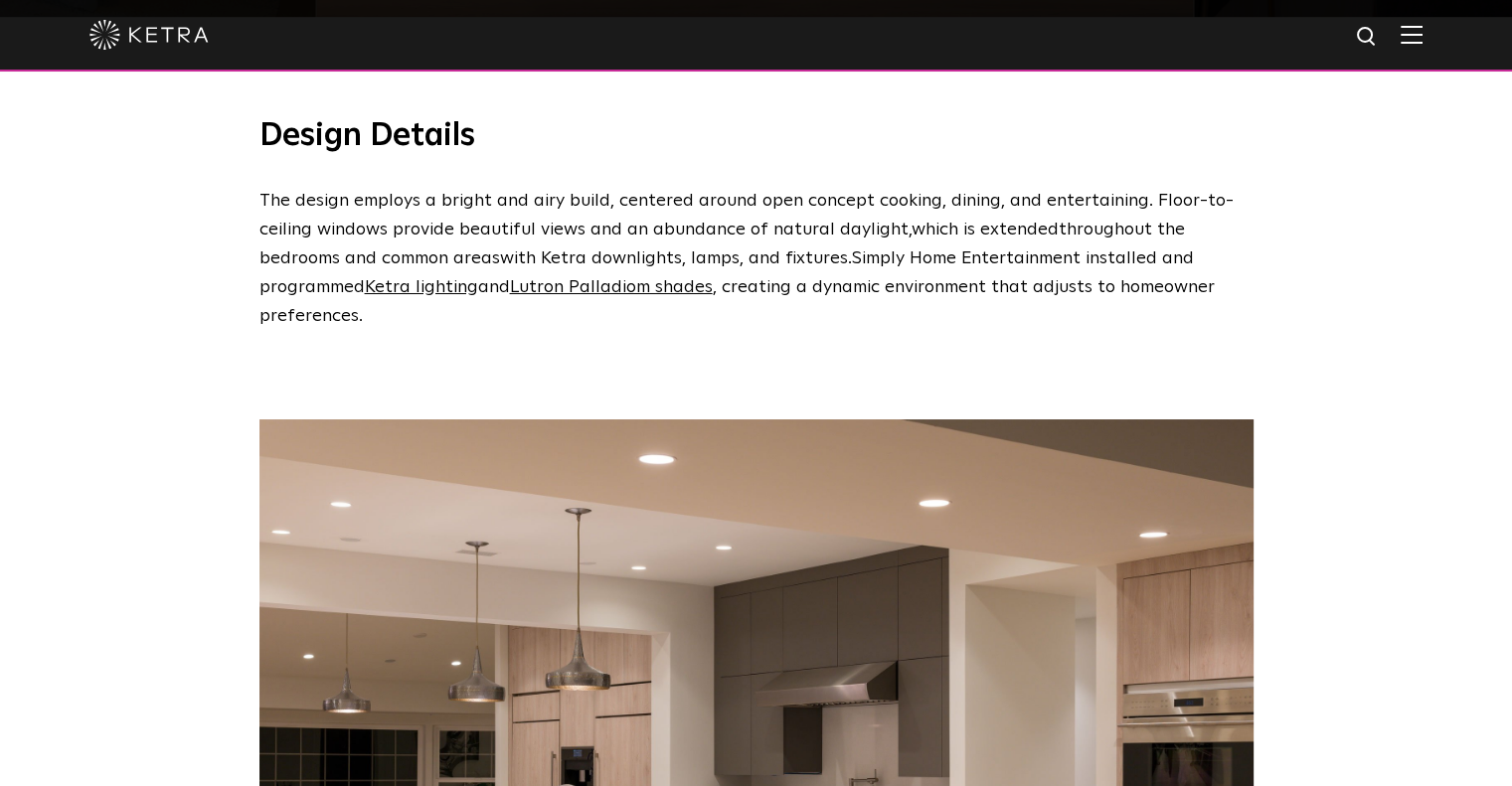 scroll, scrollTop: 1689, scrollLeft: 0, axis: vertical 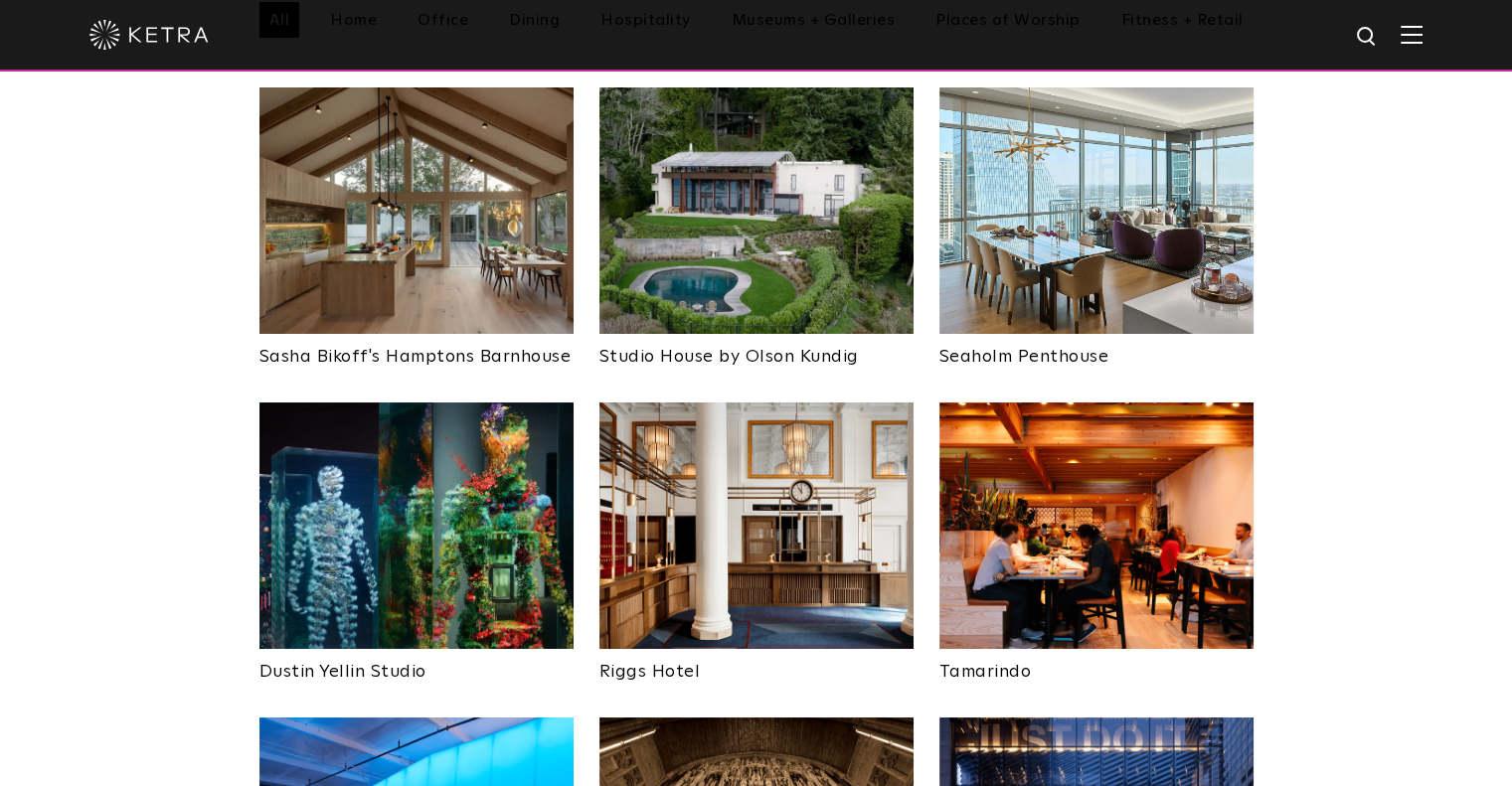 click at bounding box center (417, 526) 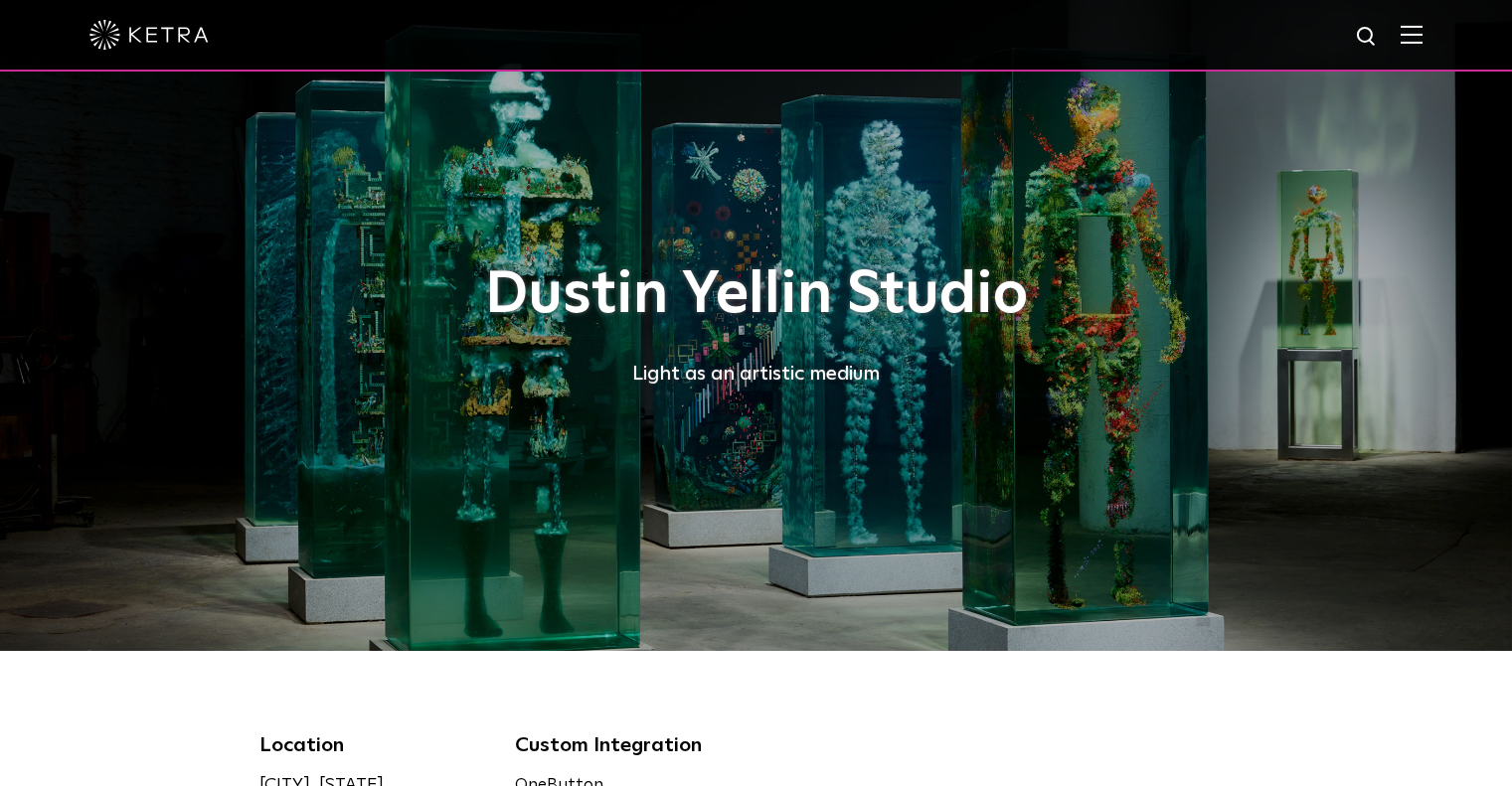 scroll, scrollTop: 0, scrollLeft: 0, axis: both 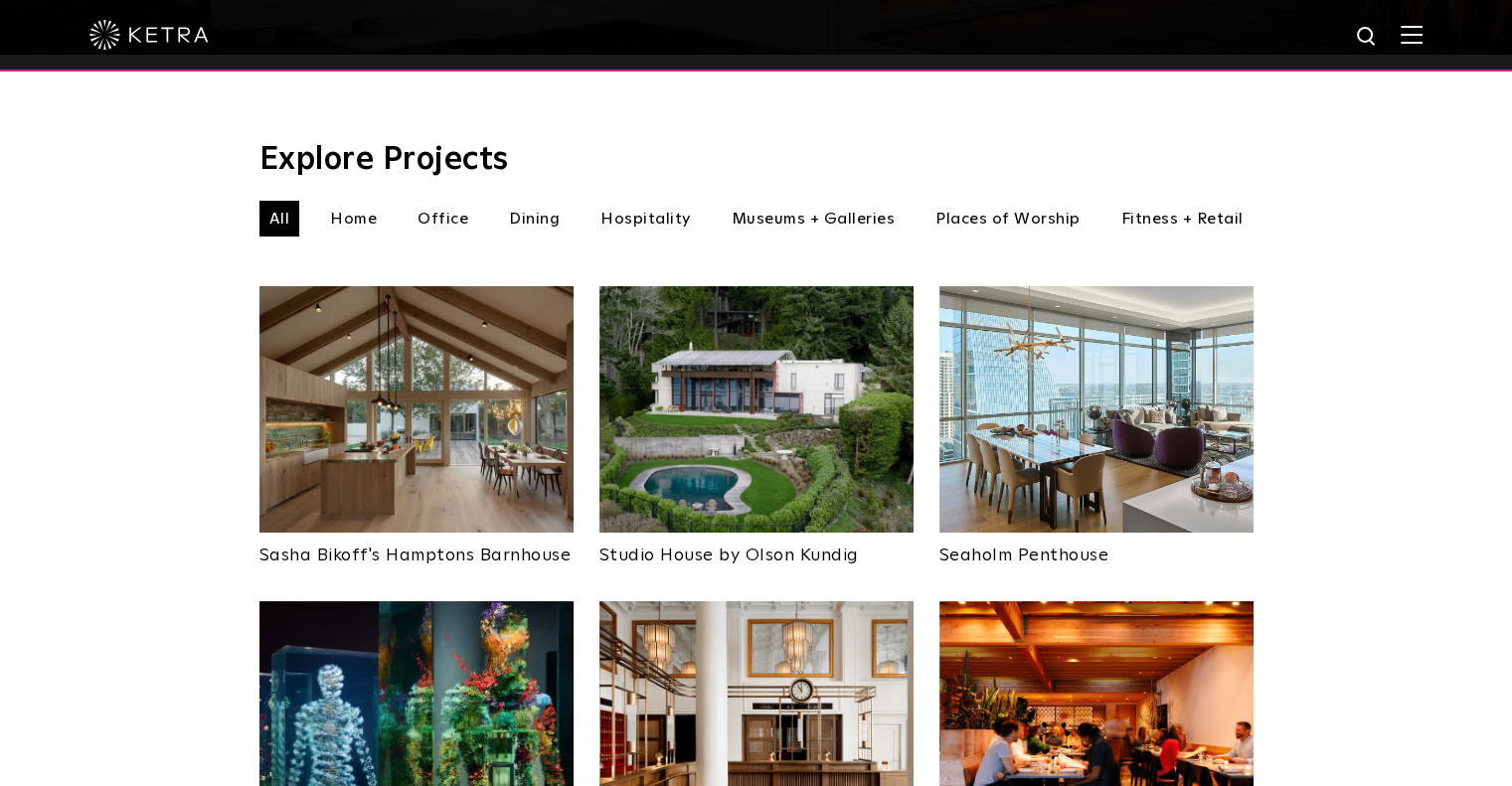 click at bounding box center [756, 409] 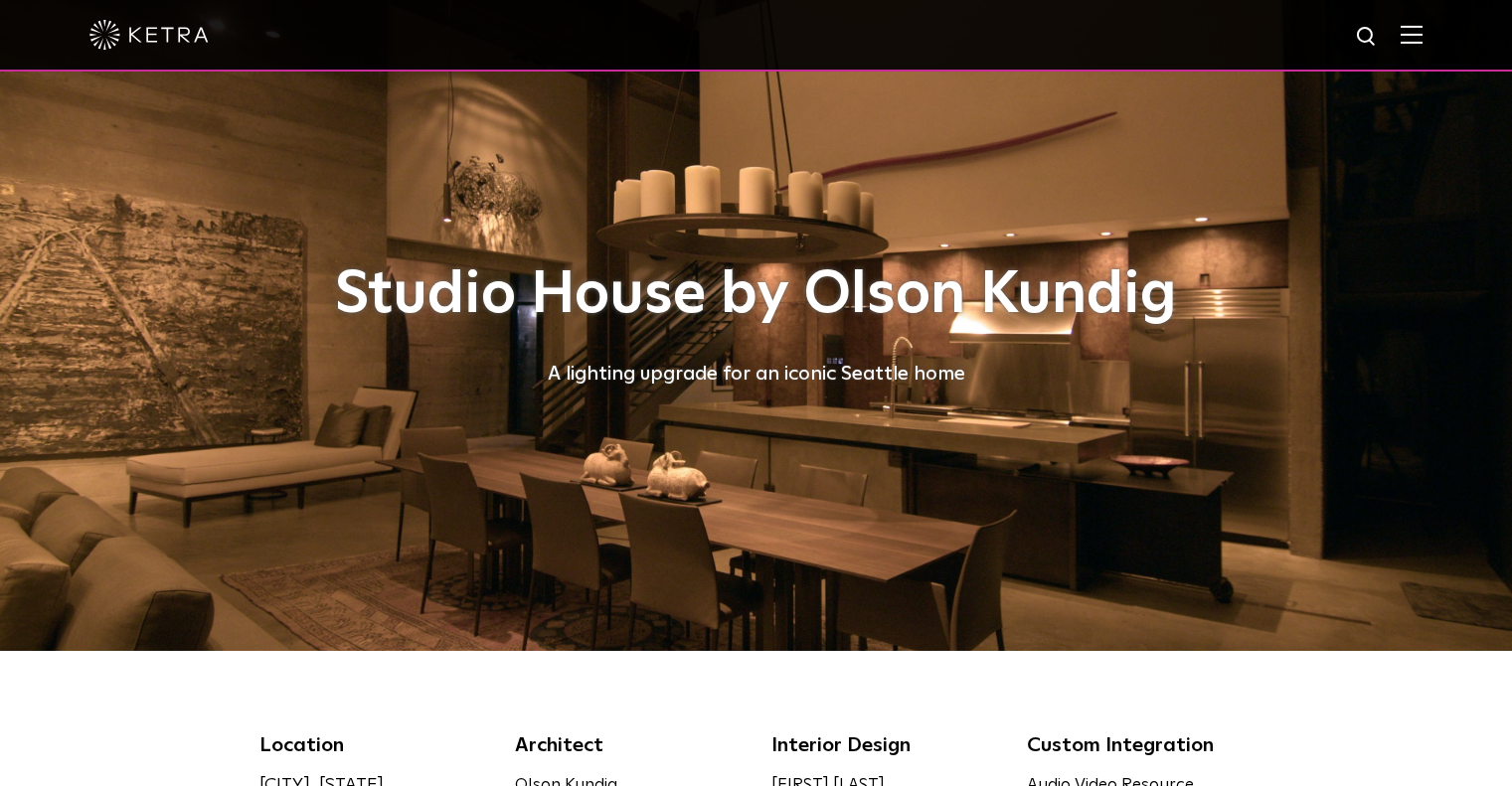 scroll, scrollTop: 0, scrollLeft: 0, axis: both 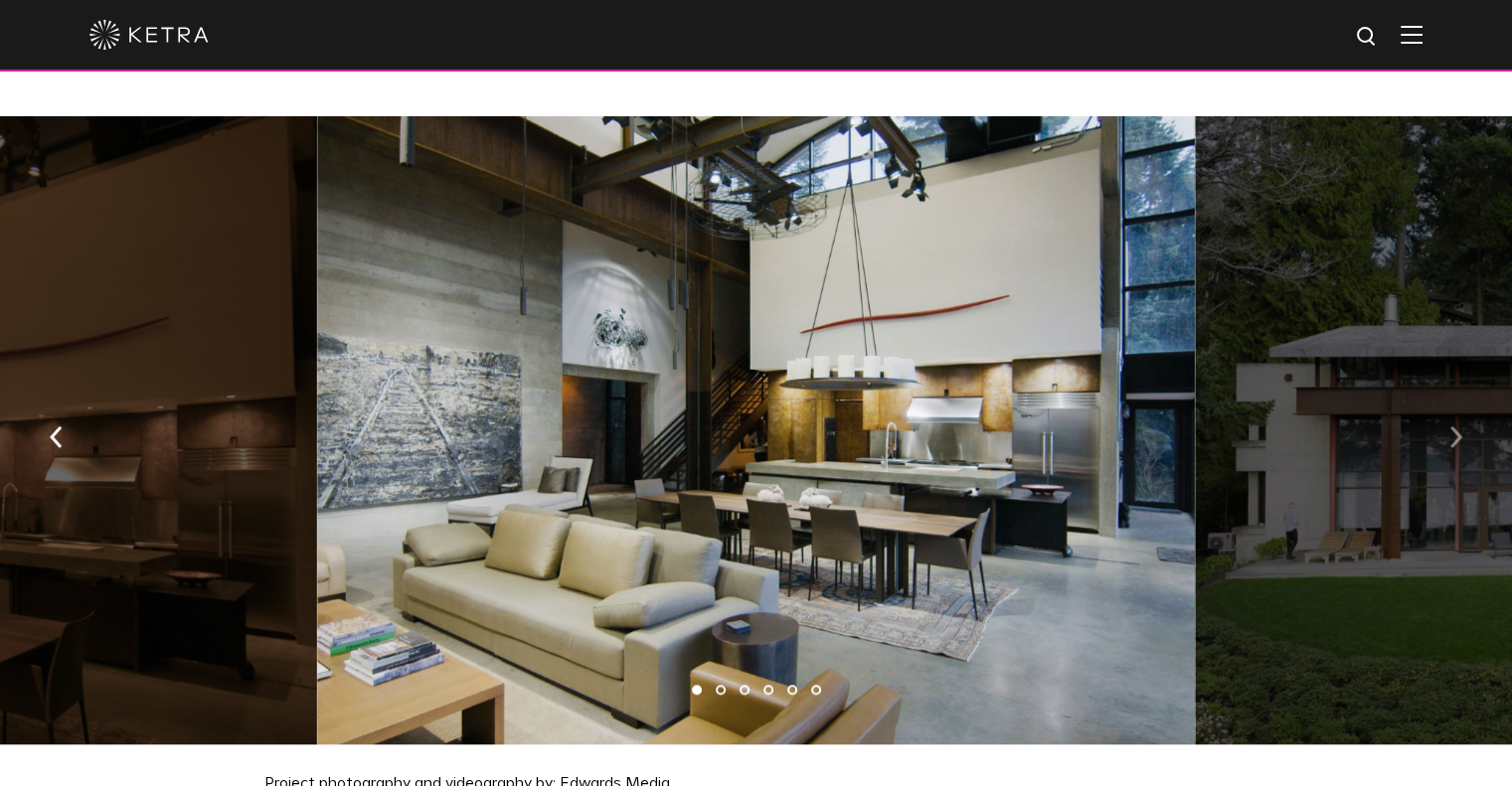 click at bounding box center [1455, 436] 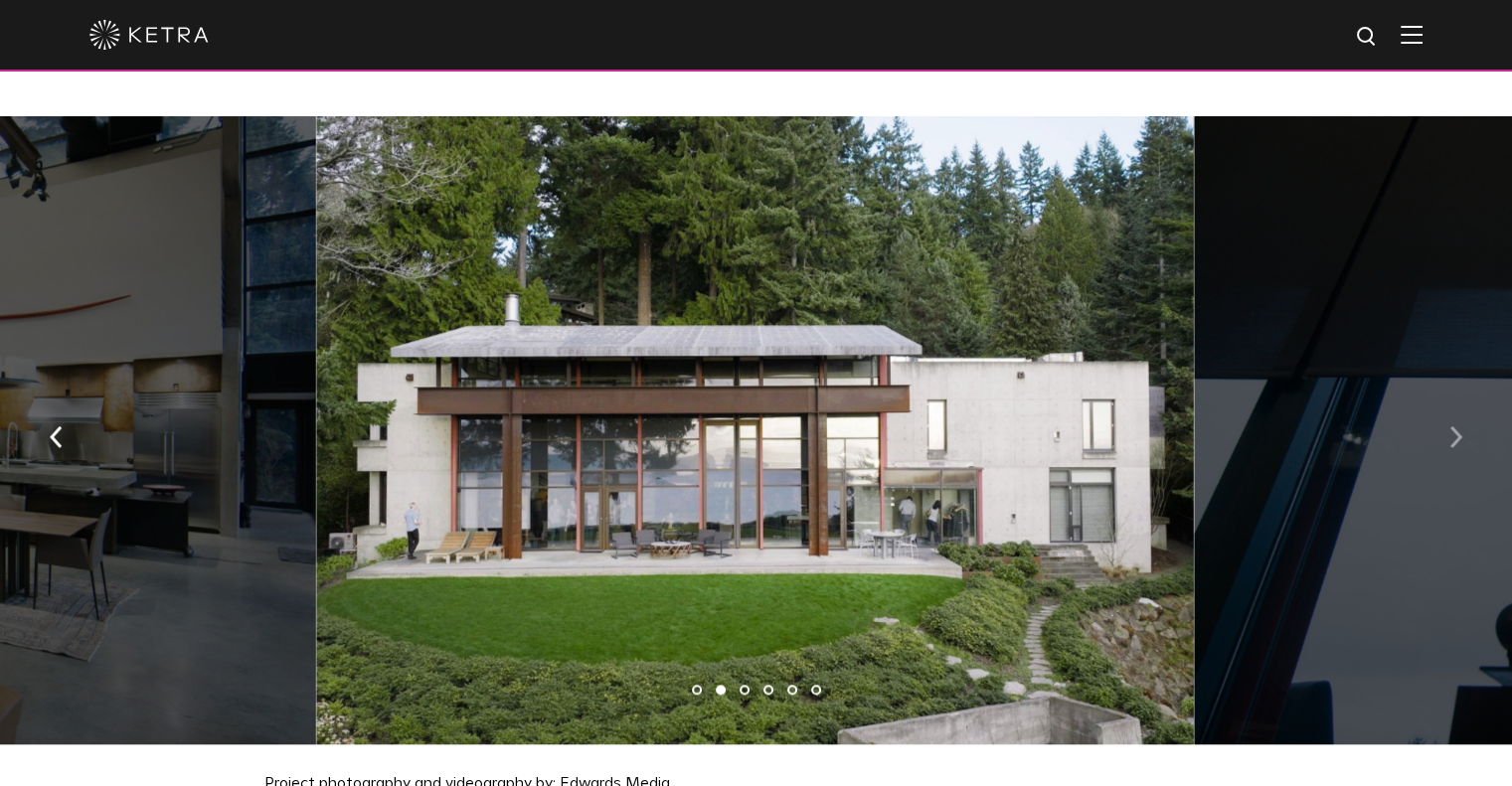 click at bounding box center [1455, 436] 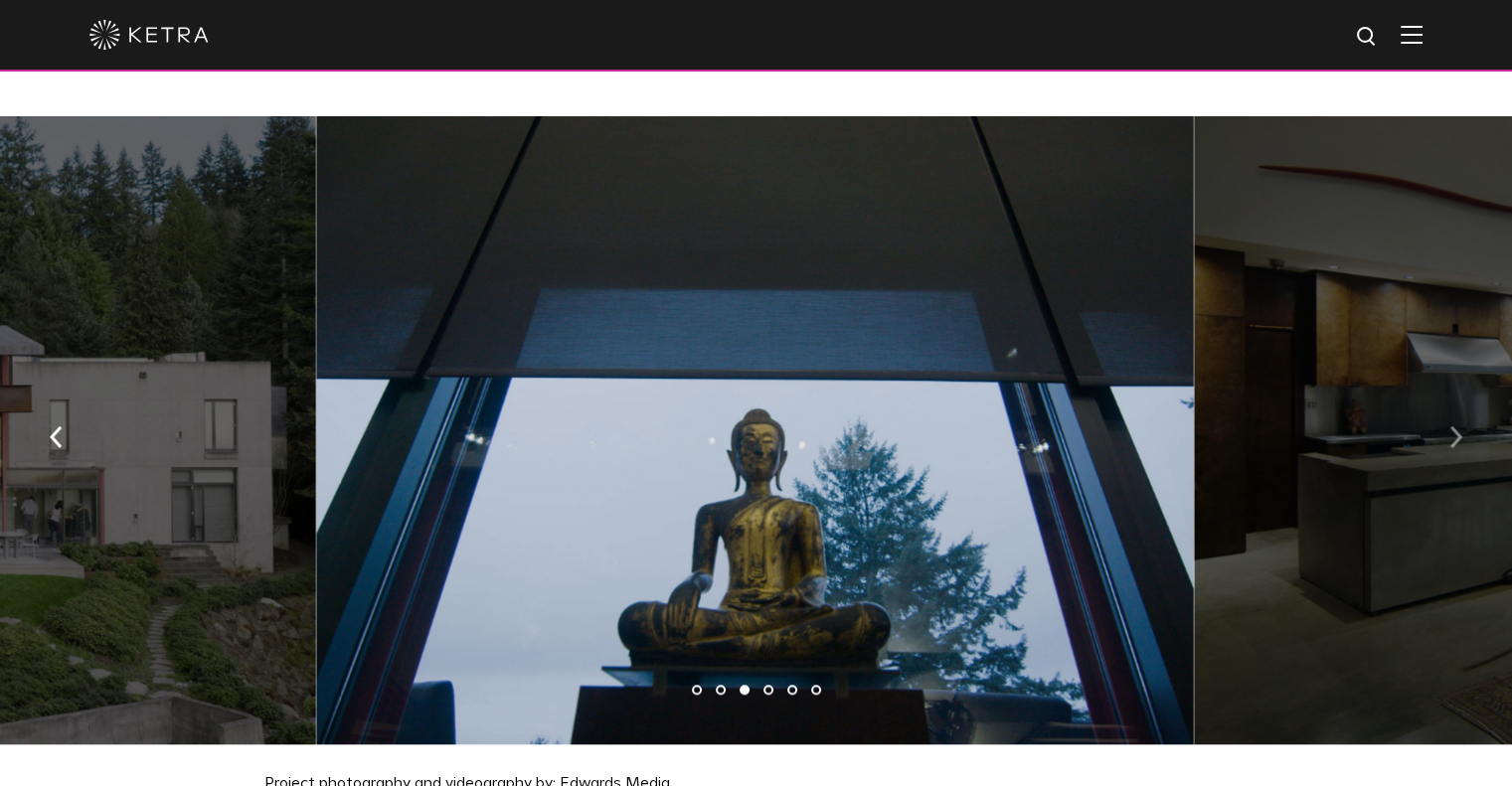 click at bounding box center (1455, 436) 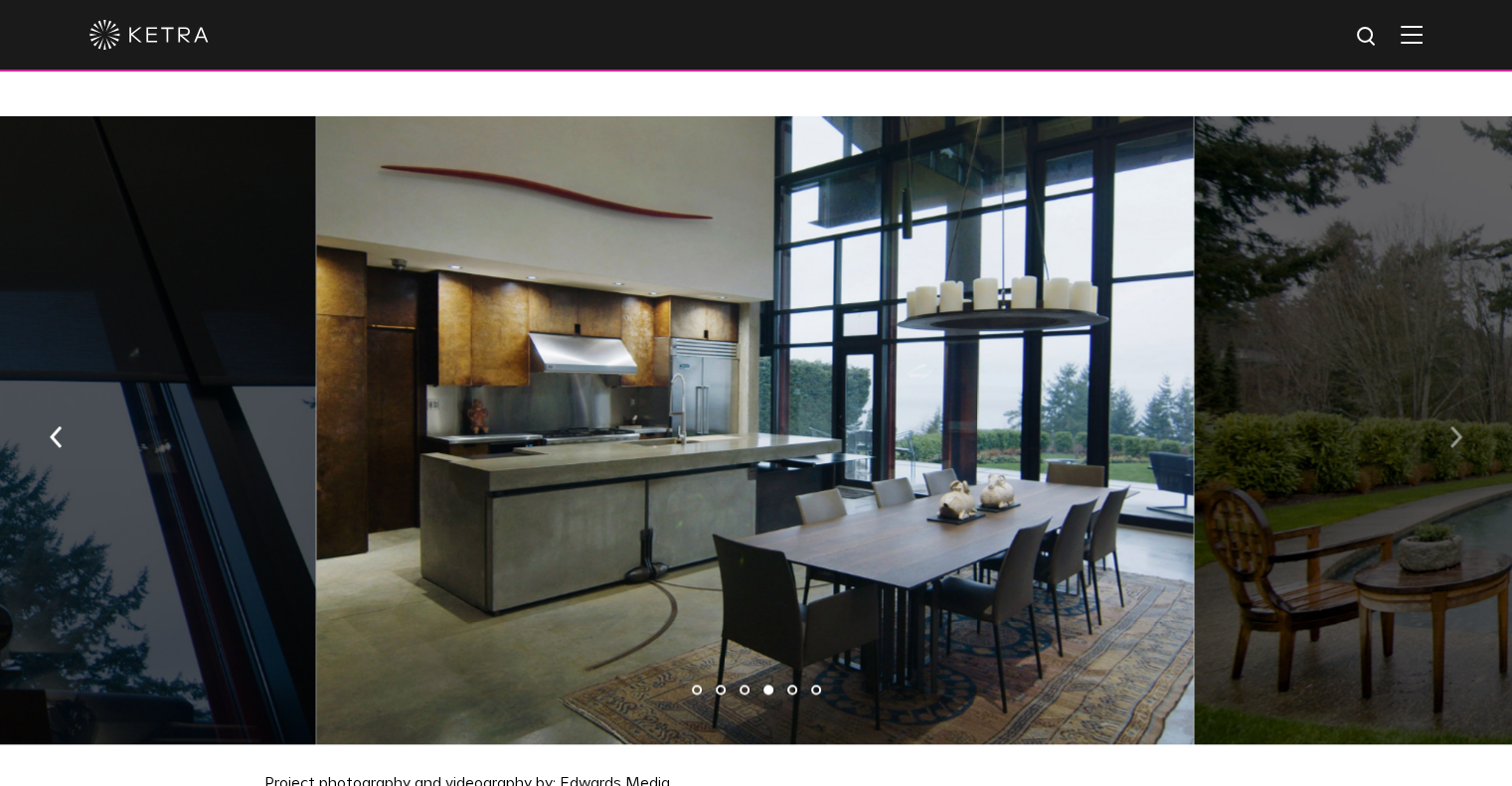 click at bounding box center [1455, 436] 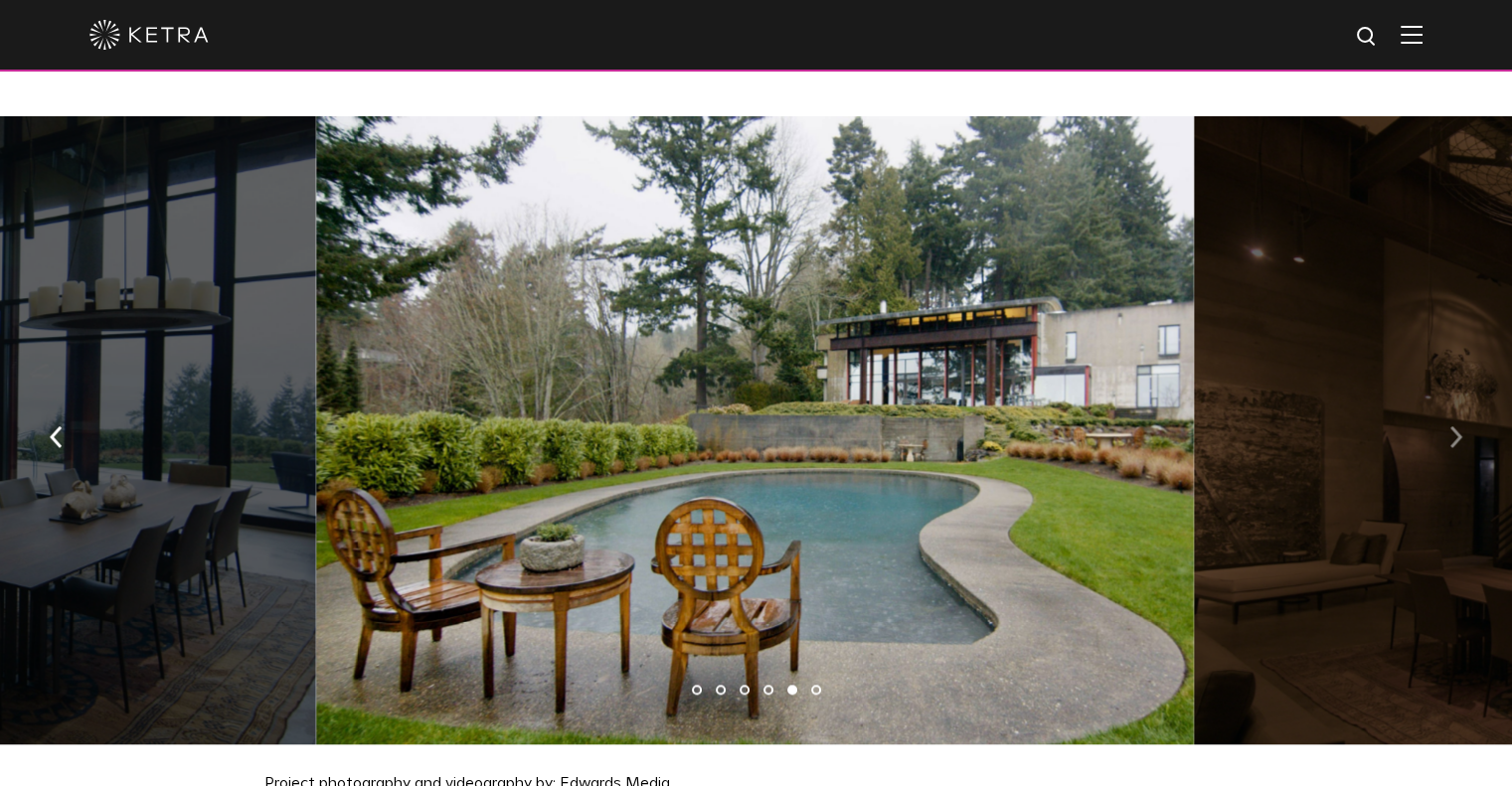 click at bounding box center (1455, 436) 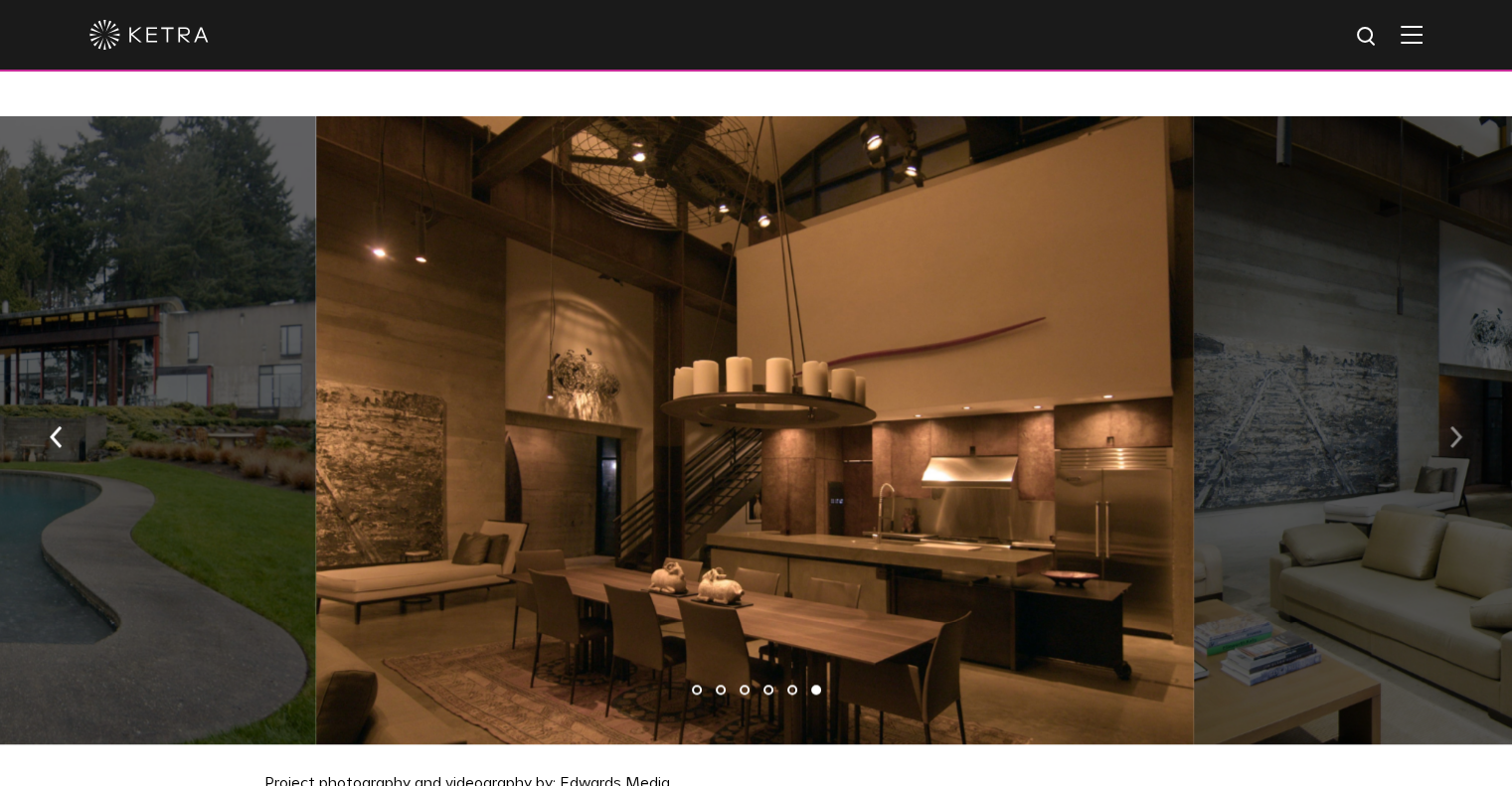 click at bounding box center (1455, 436) 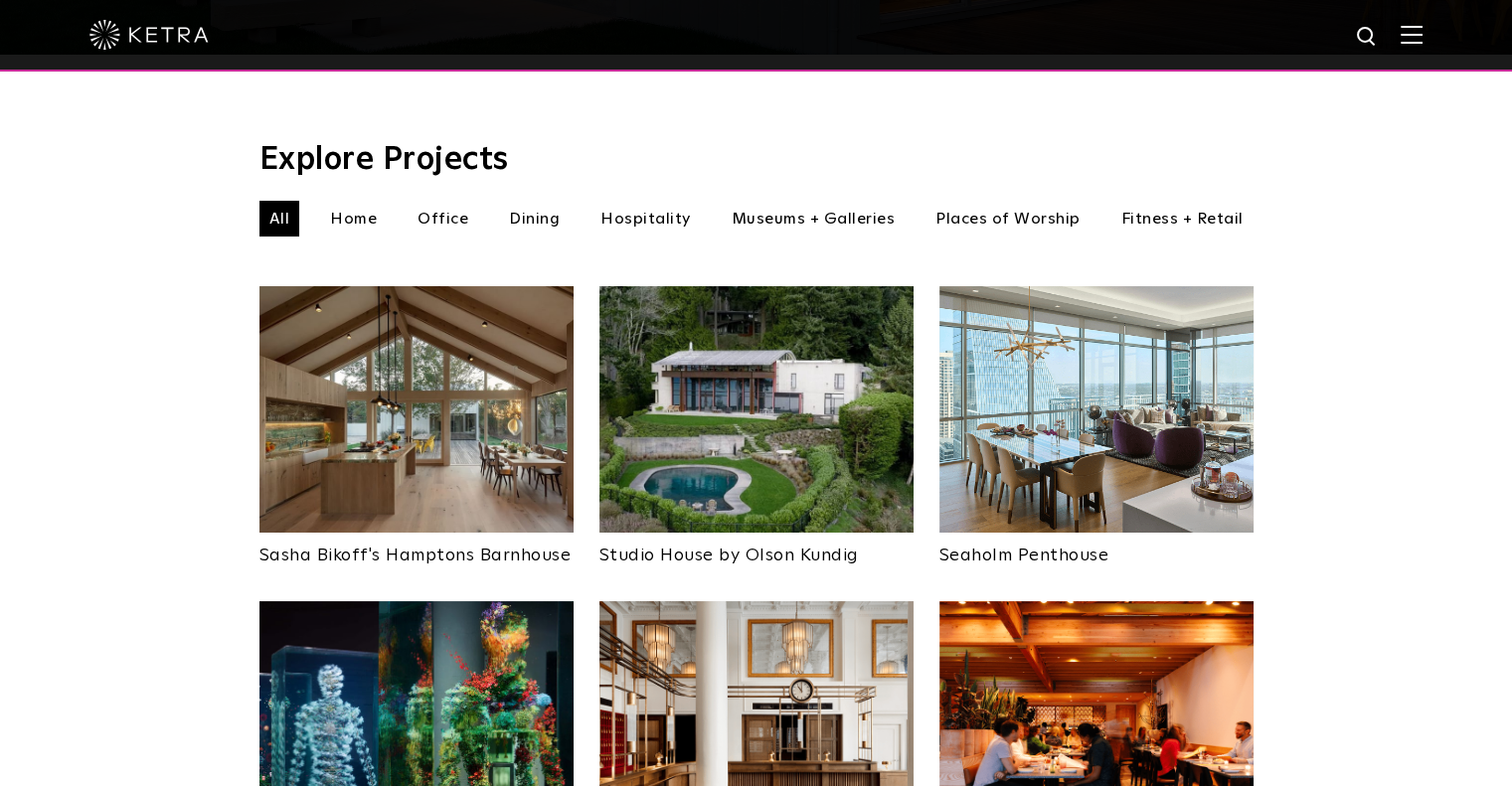 scroll, scrollTop: 596, scrollLeft: 0, axis: vertical 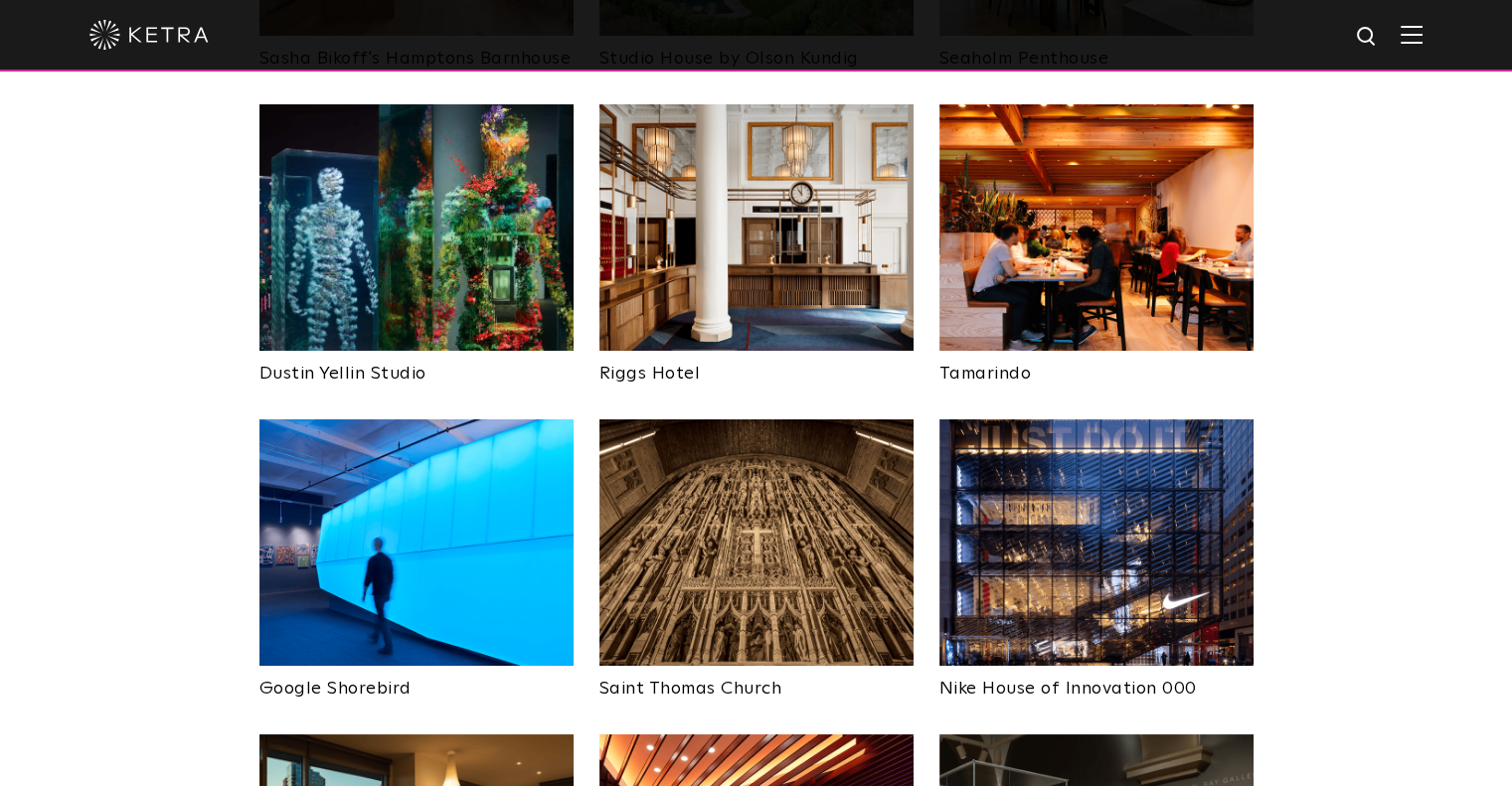 click at bounding box center [756, 543] 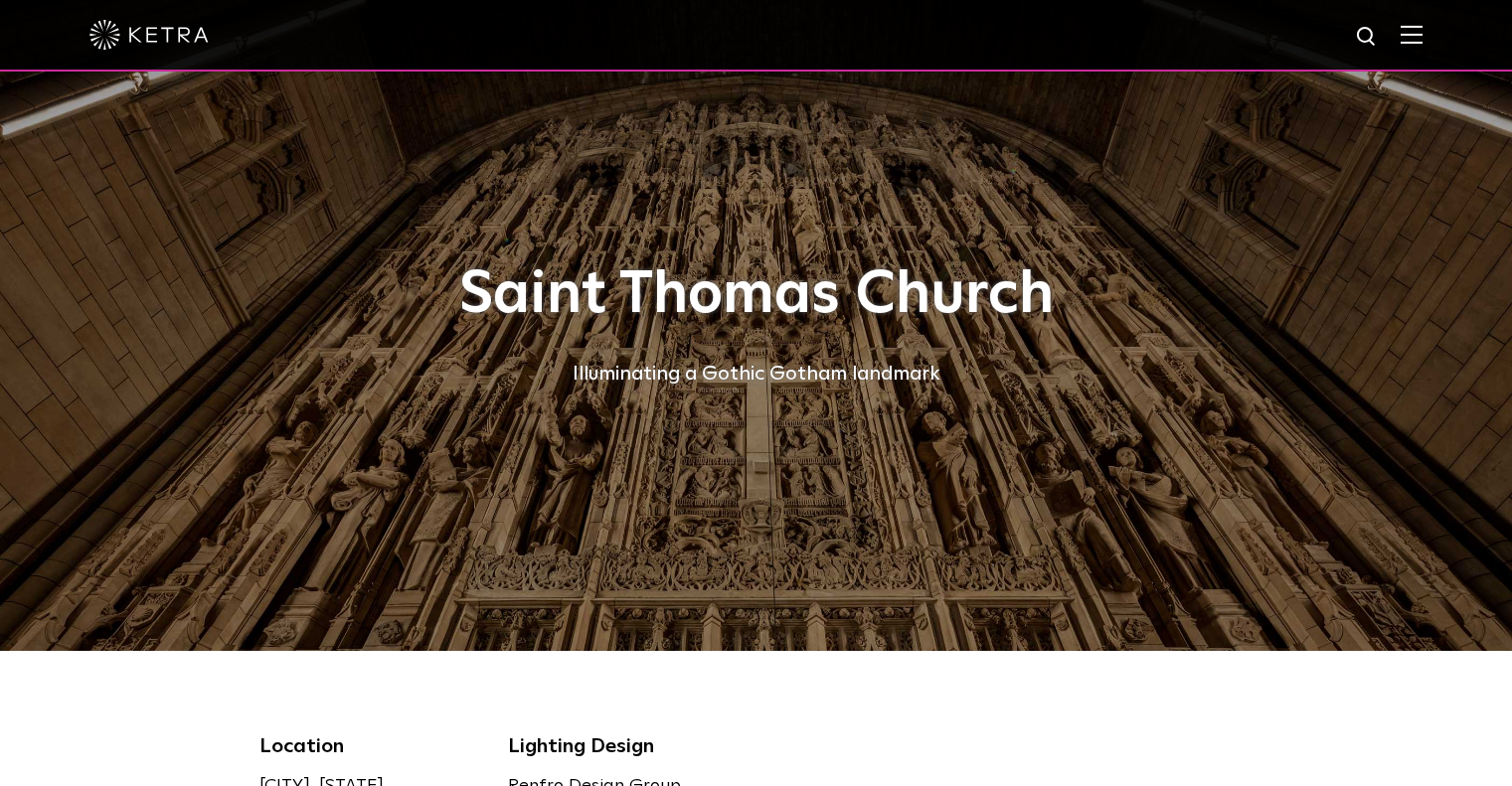 scroll, scrollTop: 0, scrollLeft: 0, axis: both 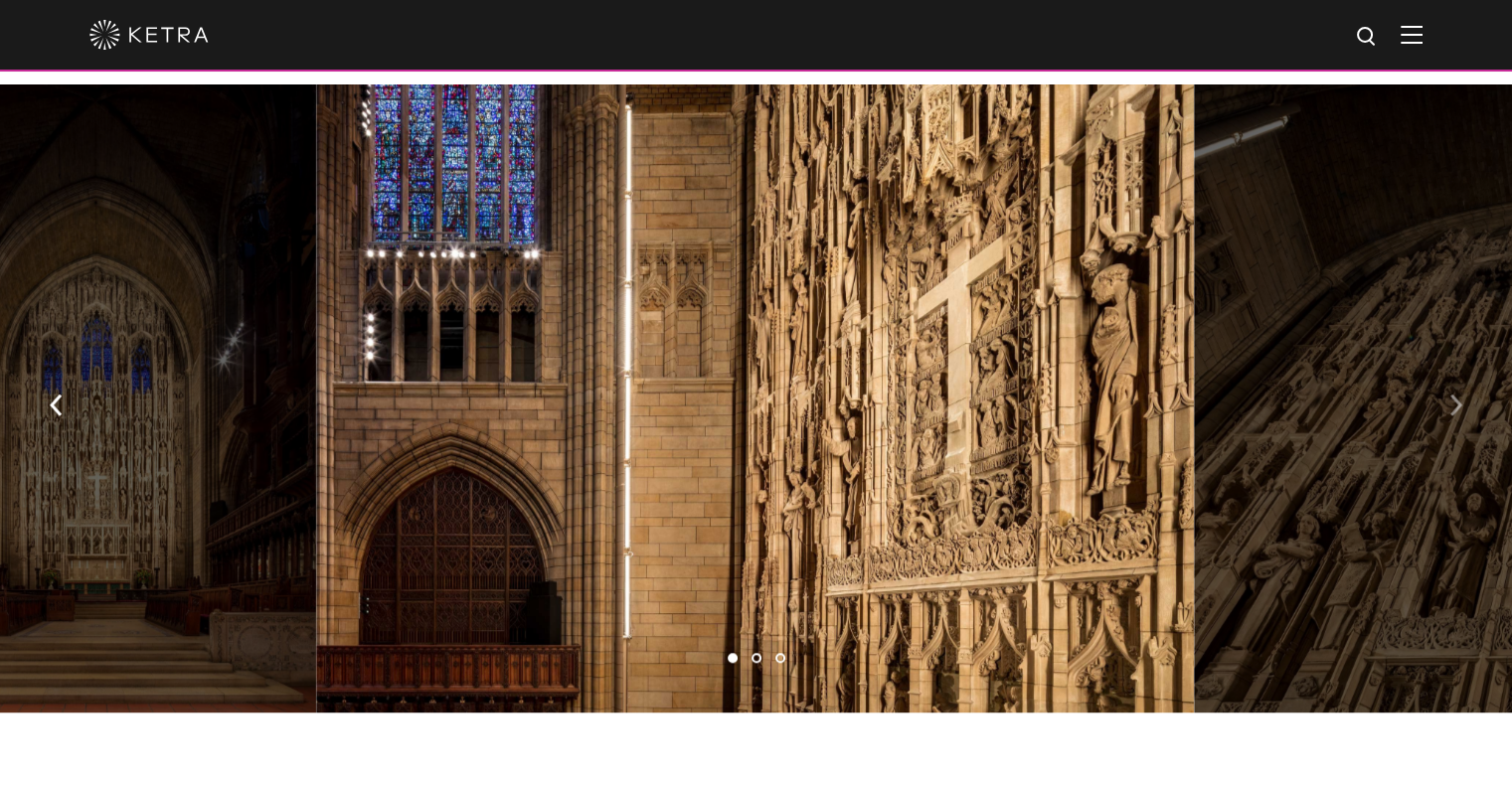click at bounding box center (1455, 404) 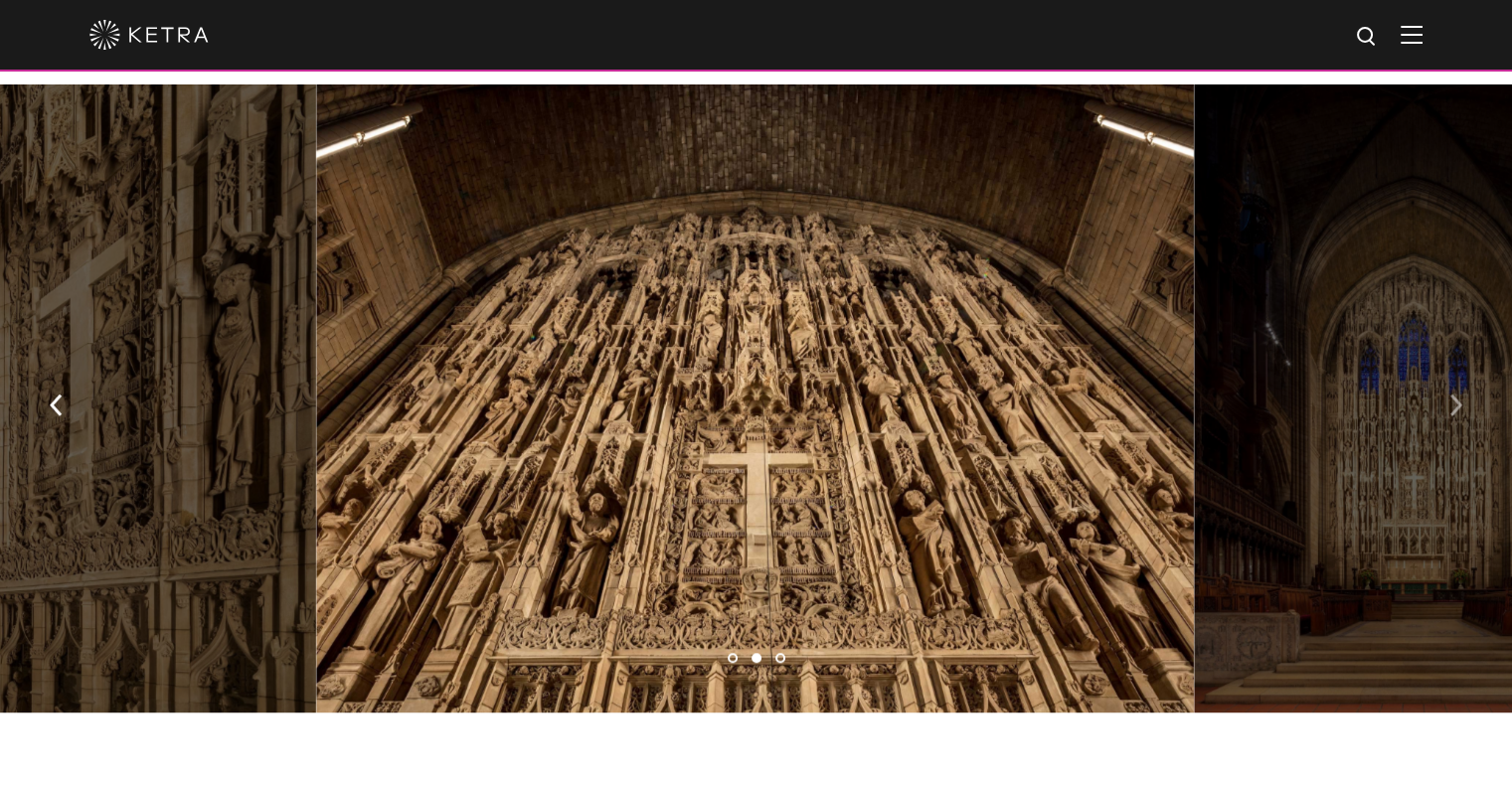 click at bounding box center (1455, 404) 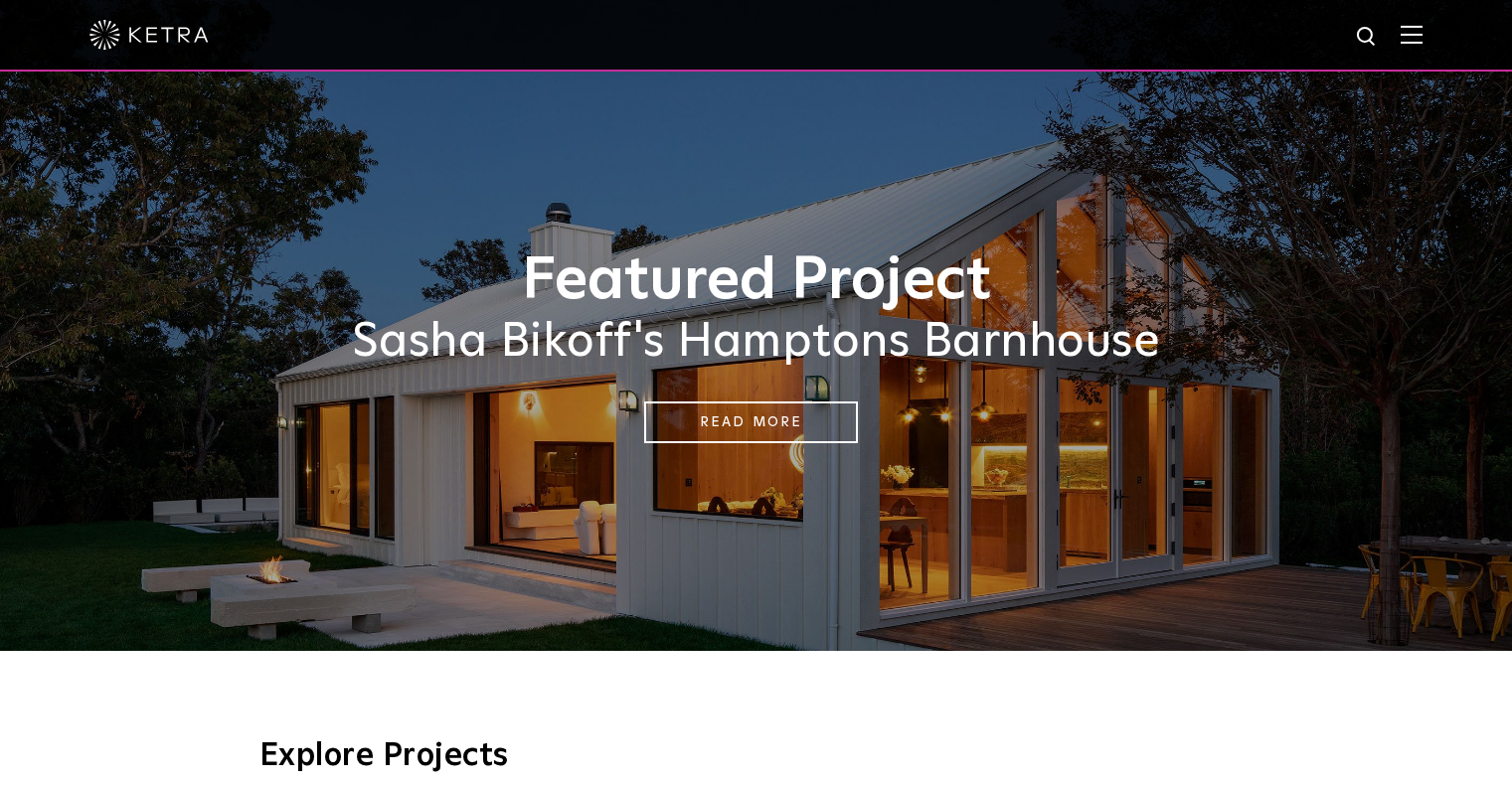 scroll, scrollTop: 1093, scrollLeft: 0, axis: vertical 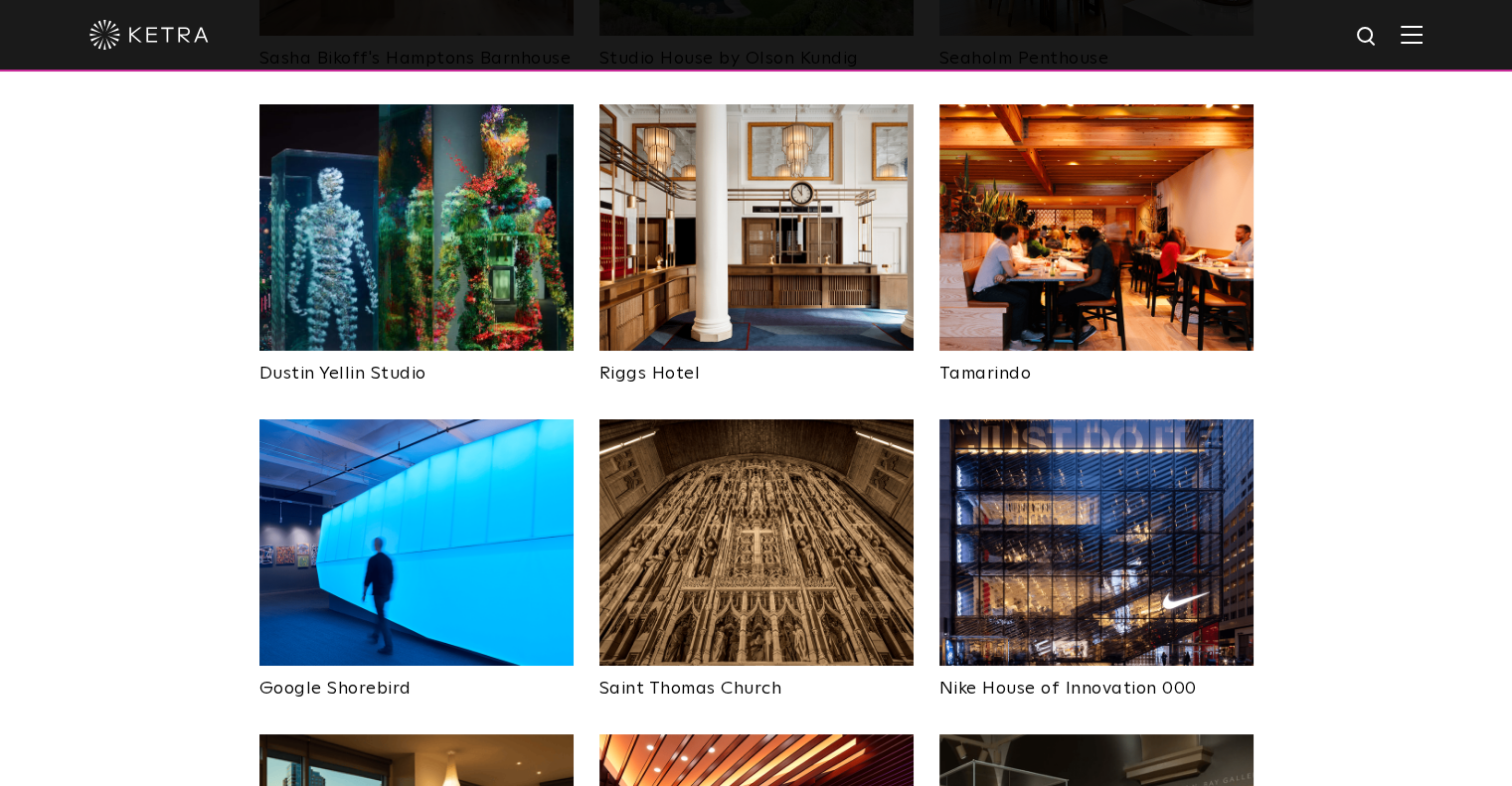 click at bounding box center (1096, 543) 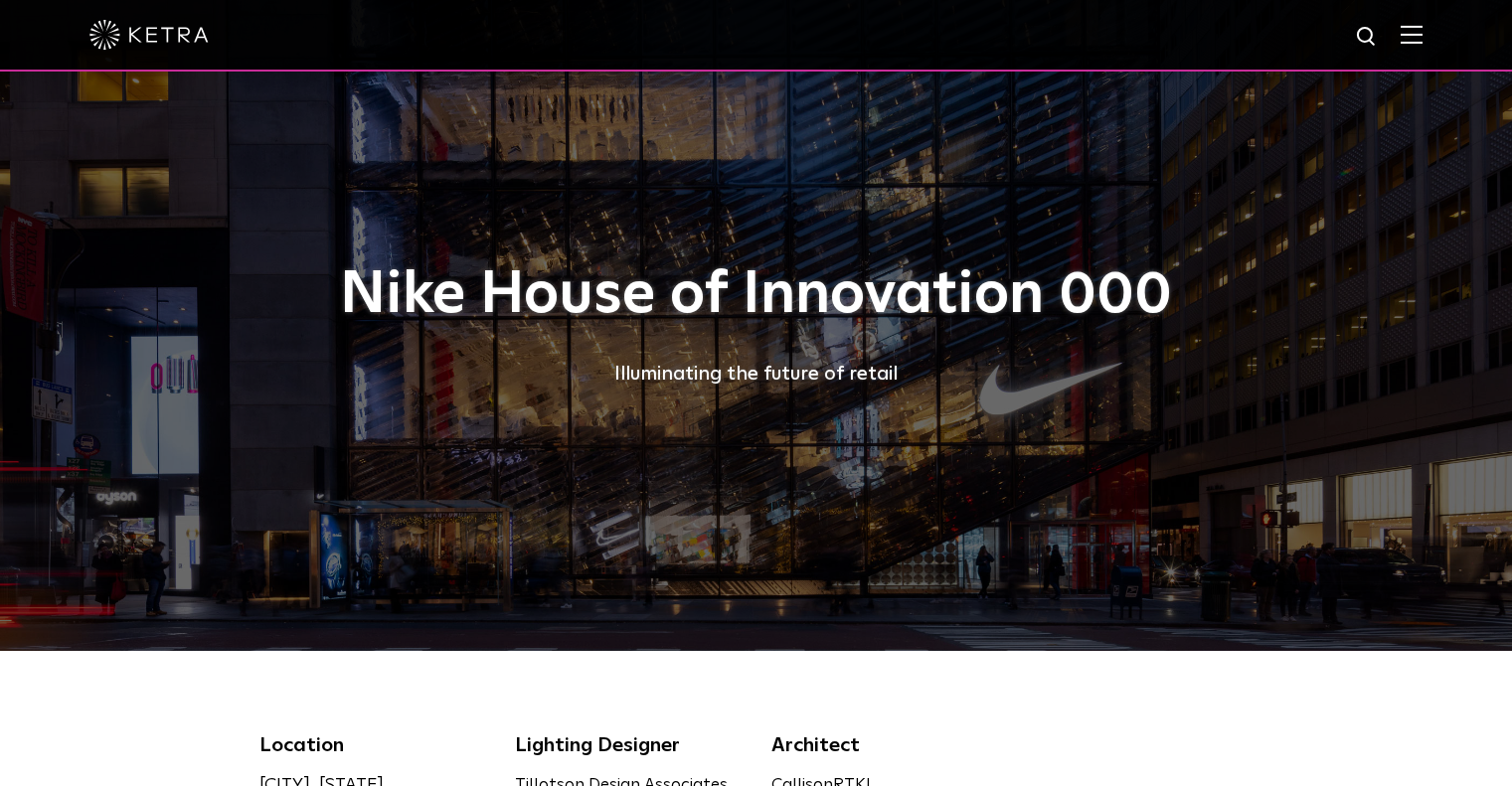 scroll, scrollTop: 0, scrollLeft: 0, axis: both 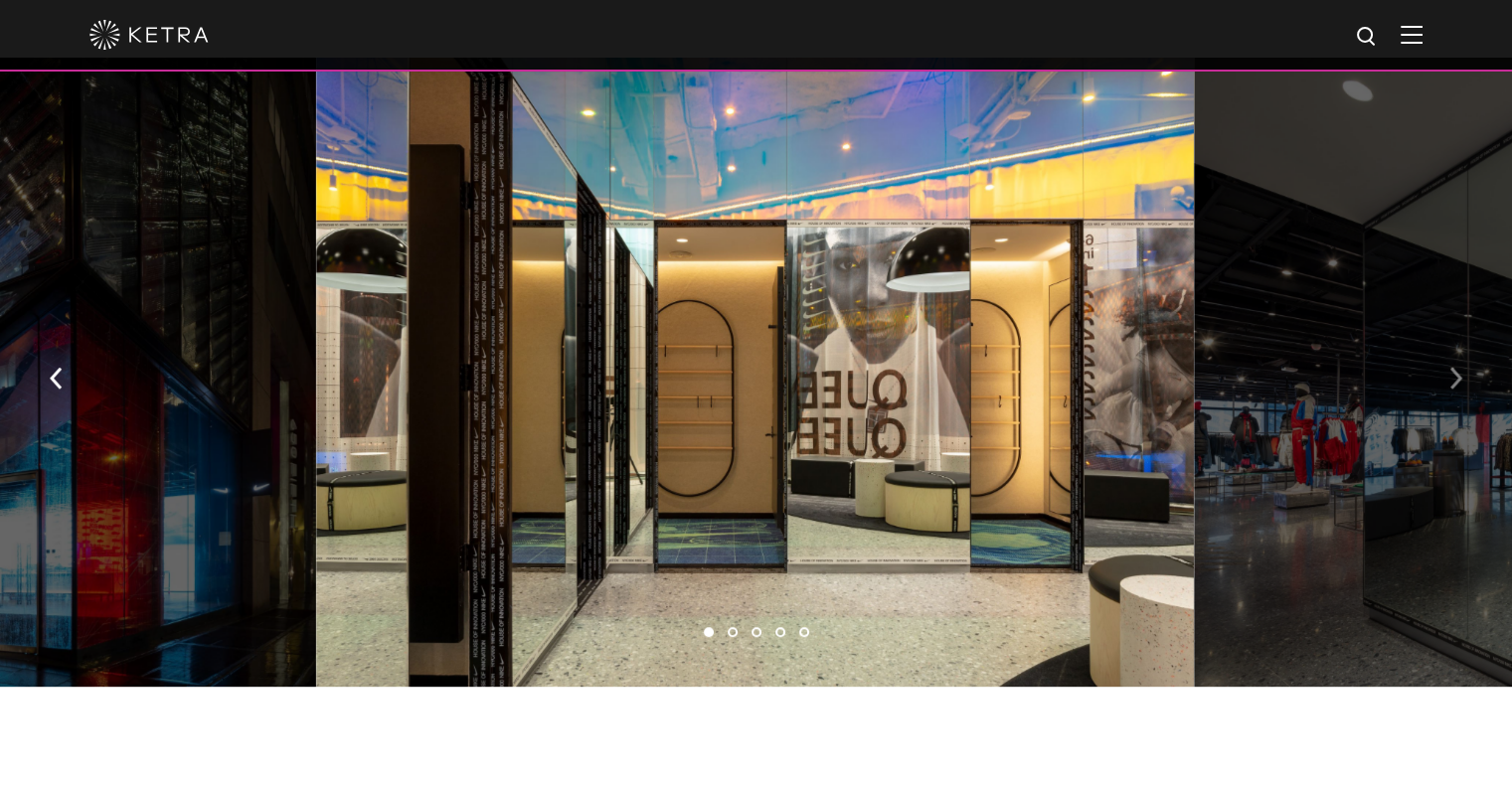 click at bounding box center (1455, 379) 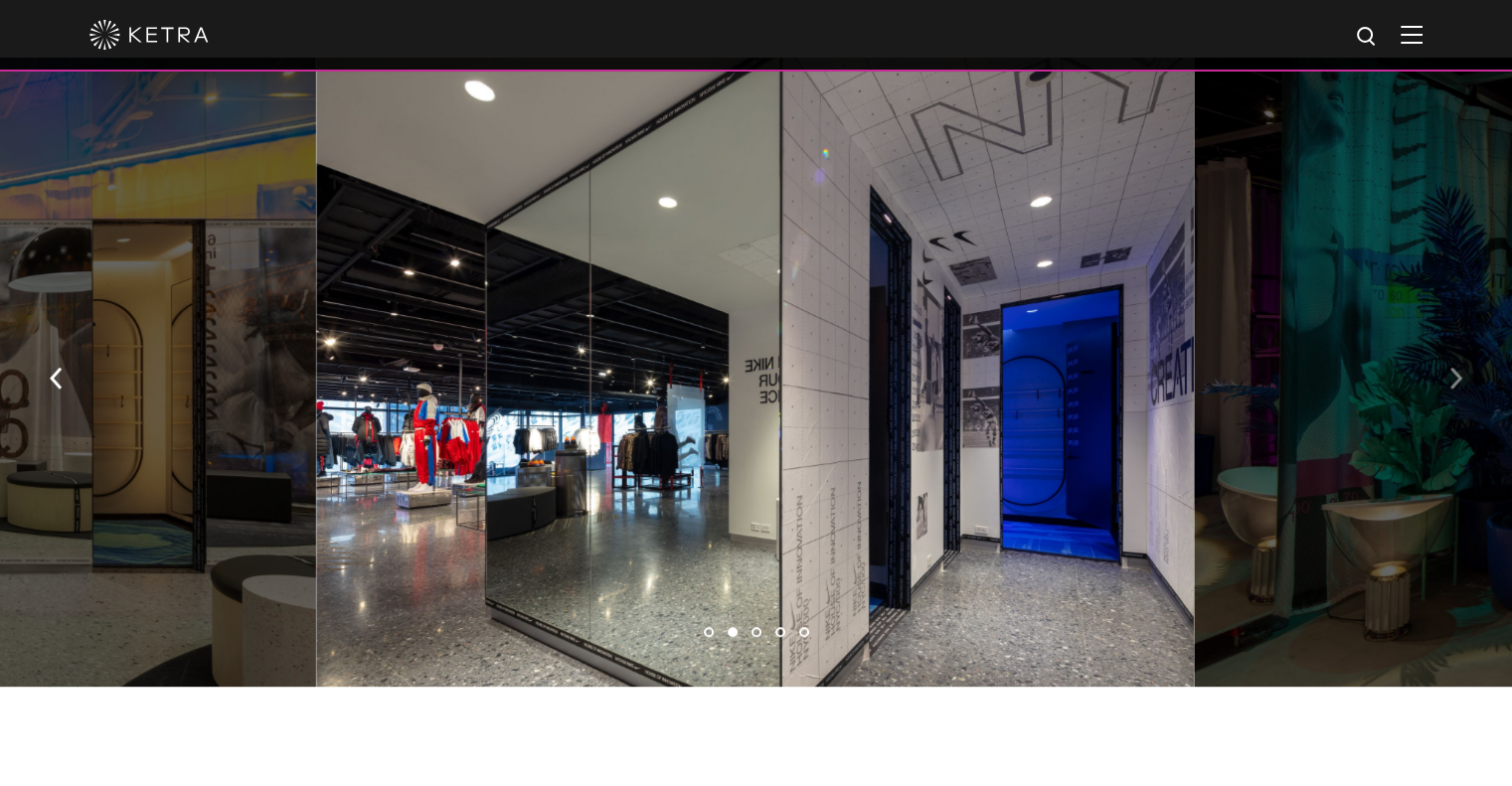click at bounding box center (1455, 379) 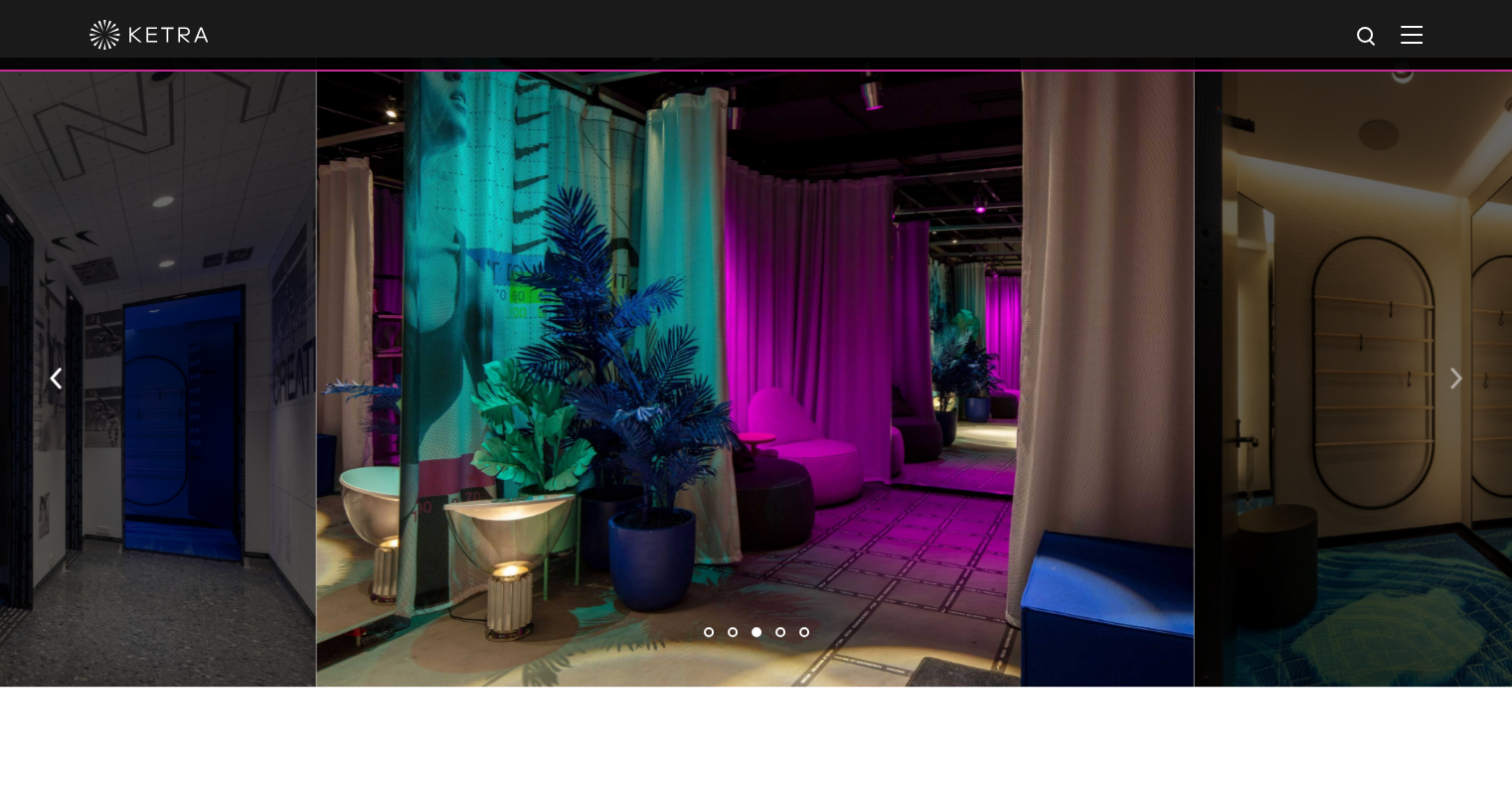 click at bounding box center (1455, 379) 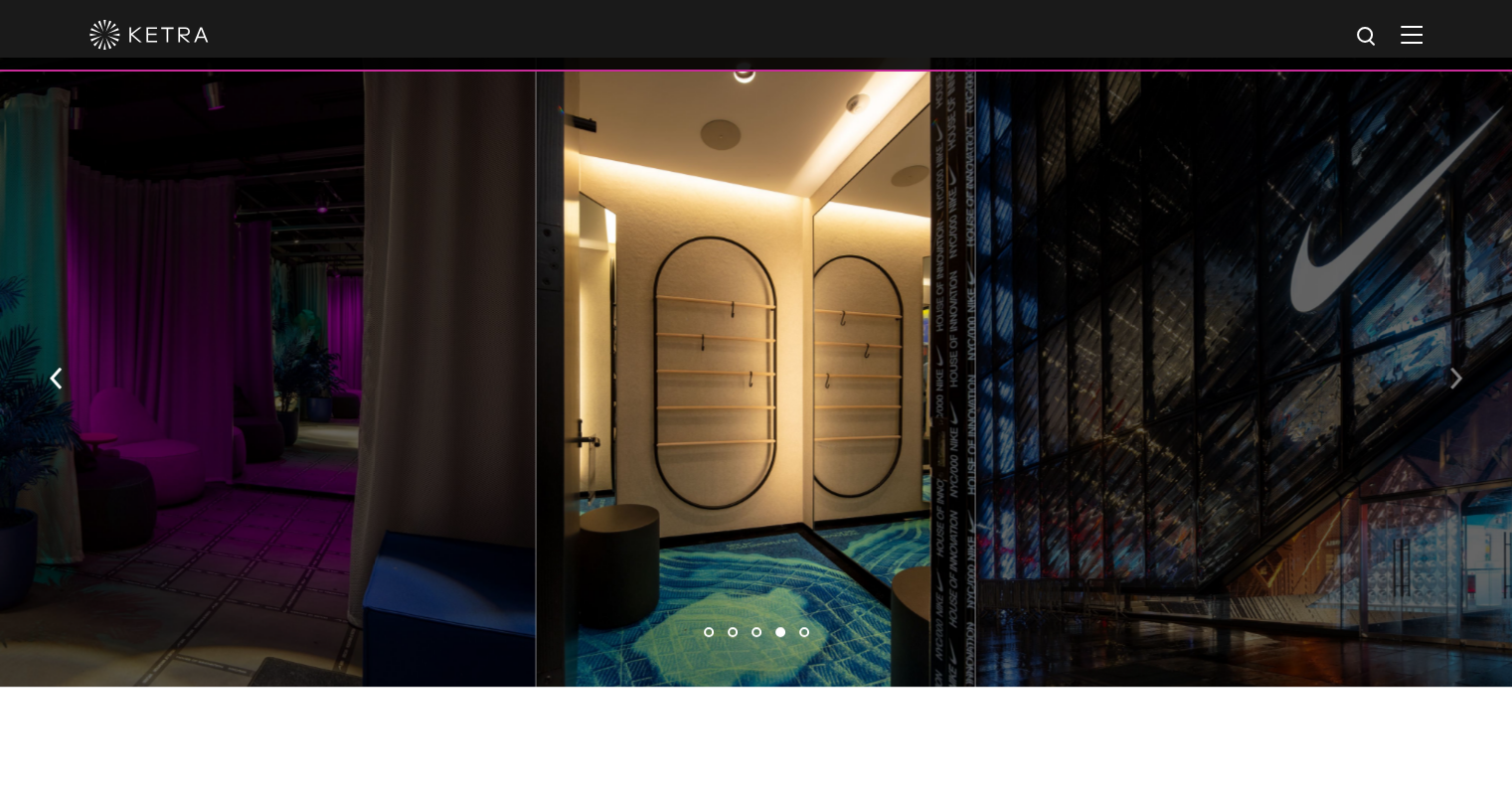 click at bounding box center (1455, 379) 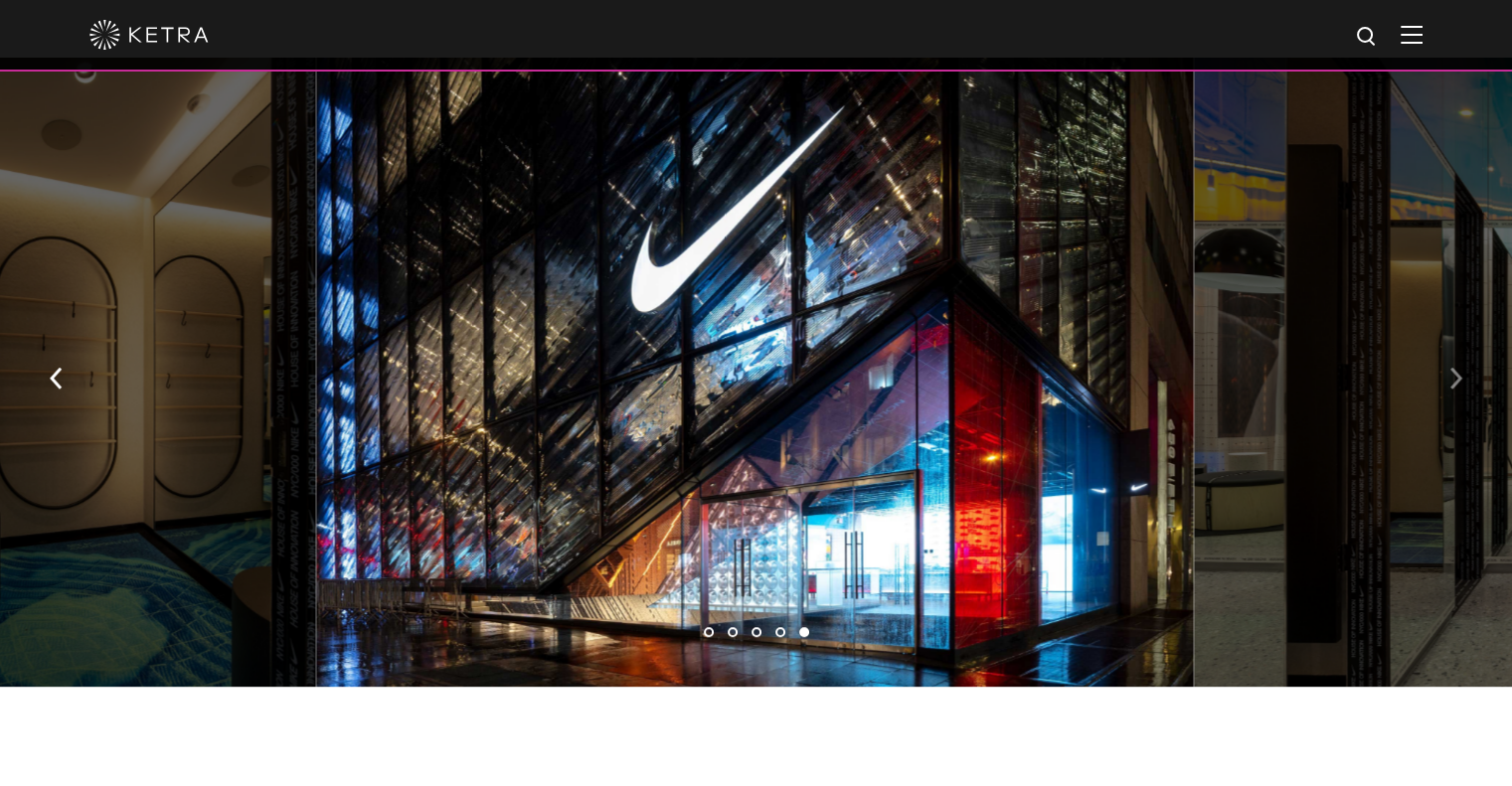 click at bounding box center [1455, 379] 